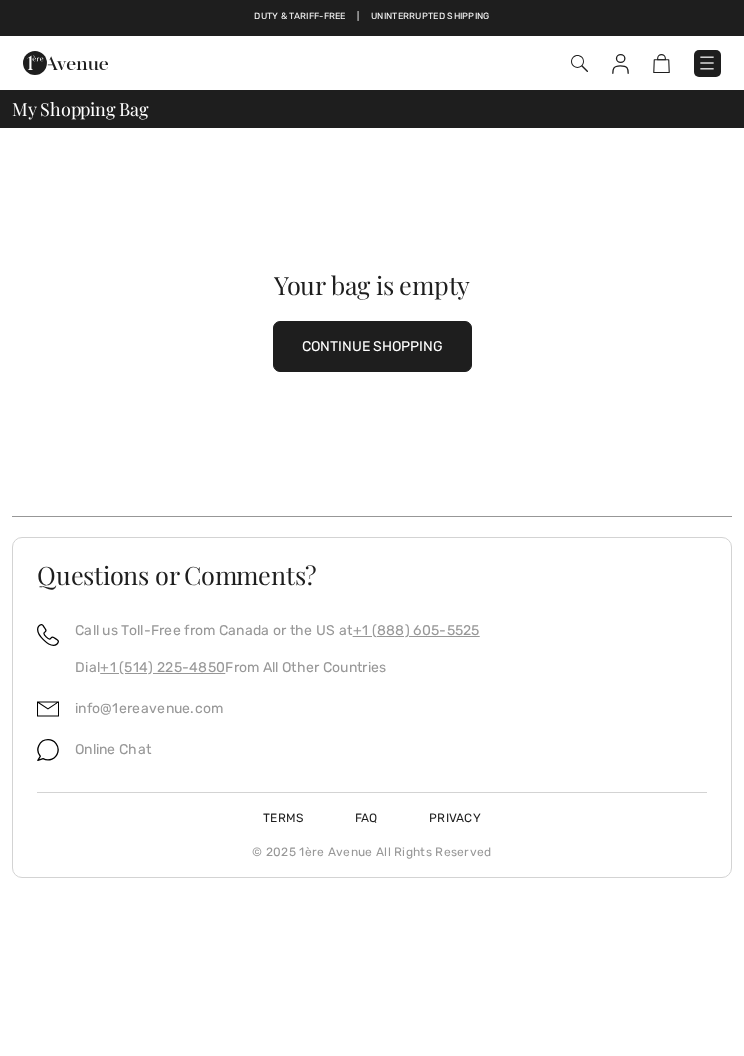 scroll, scrollTop: 0, scrollLeft: 0, axis: both 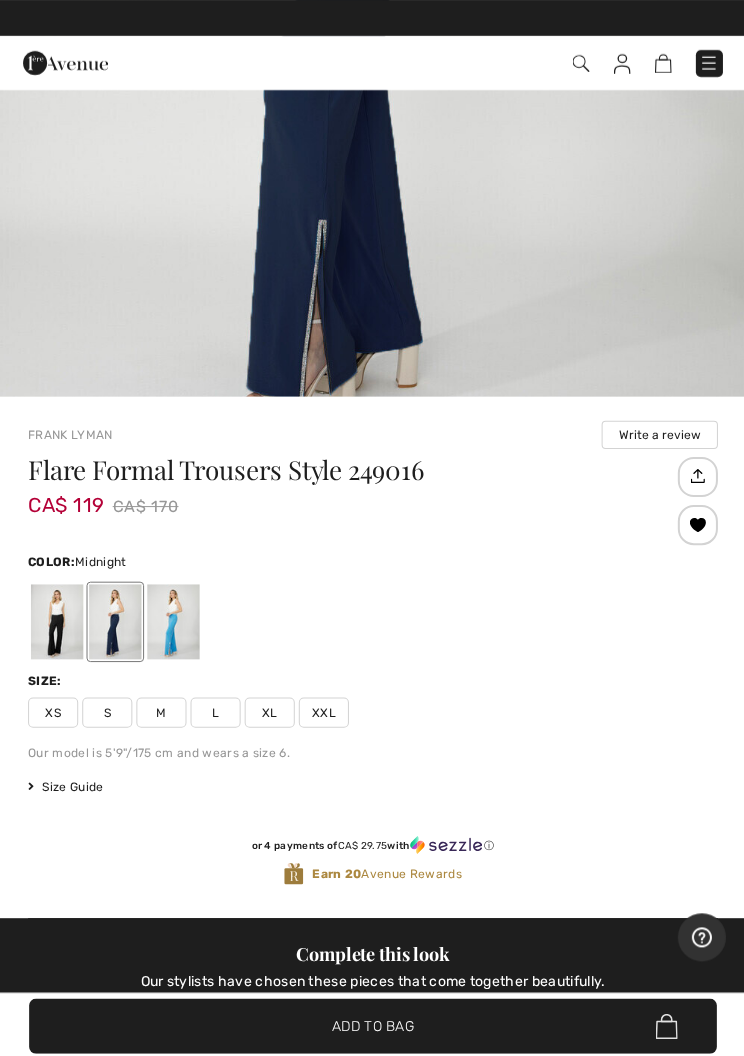 click at bounding box center [115, 620] 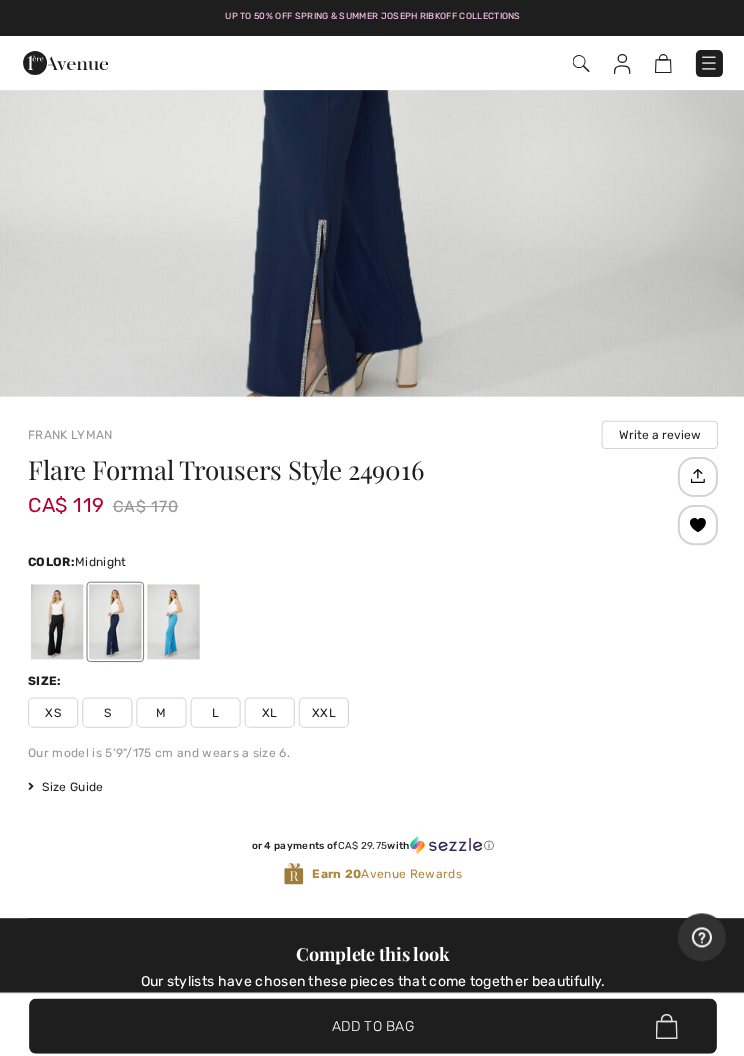 click on "M" at bounding box center (161, 711) 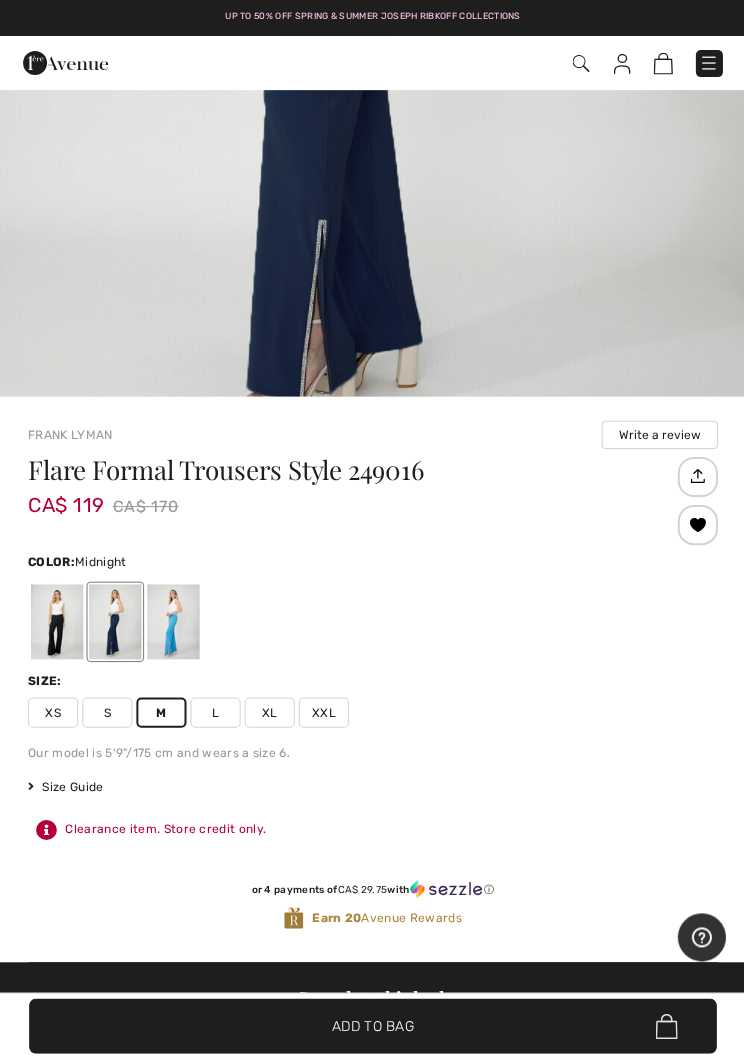click on "Add to Bag" at bounding box center (372, 1023) 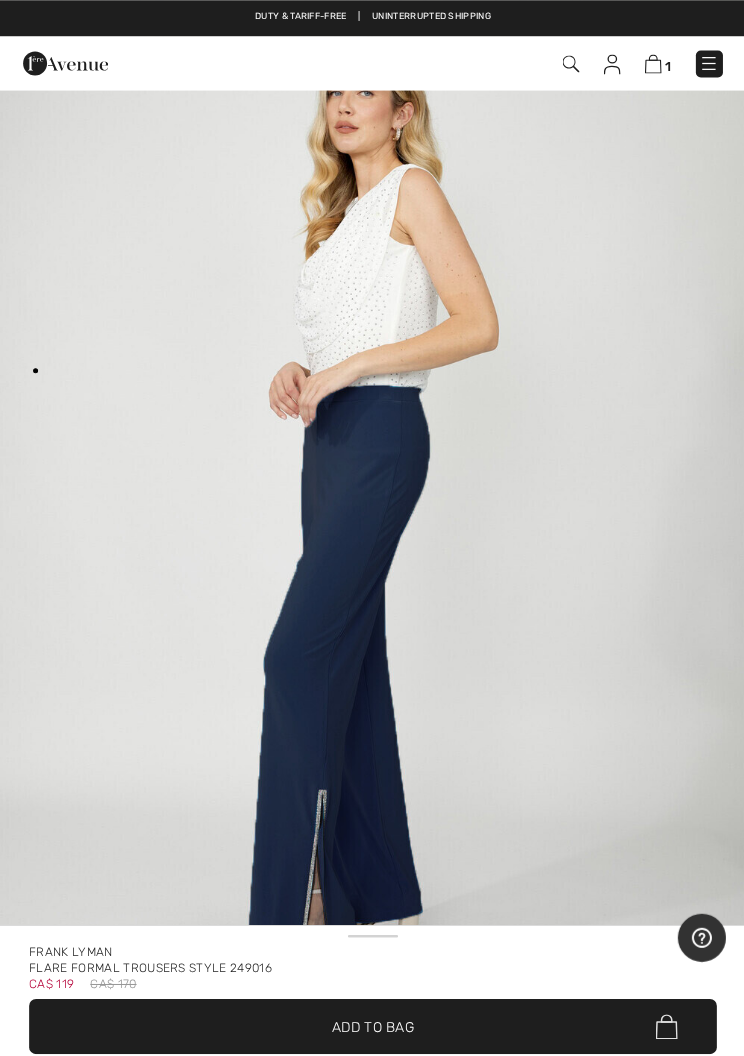 scroll, scrollTop: 0, scrollLeft: 0, axis: both 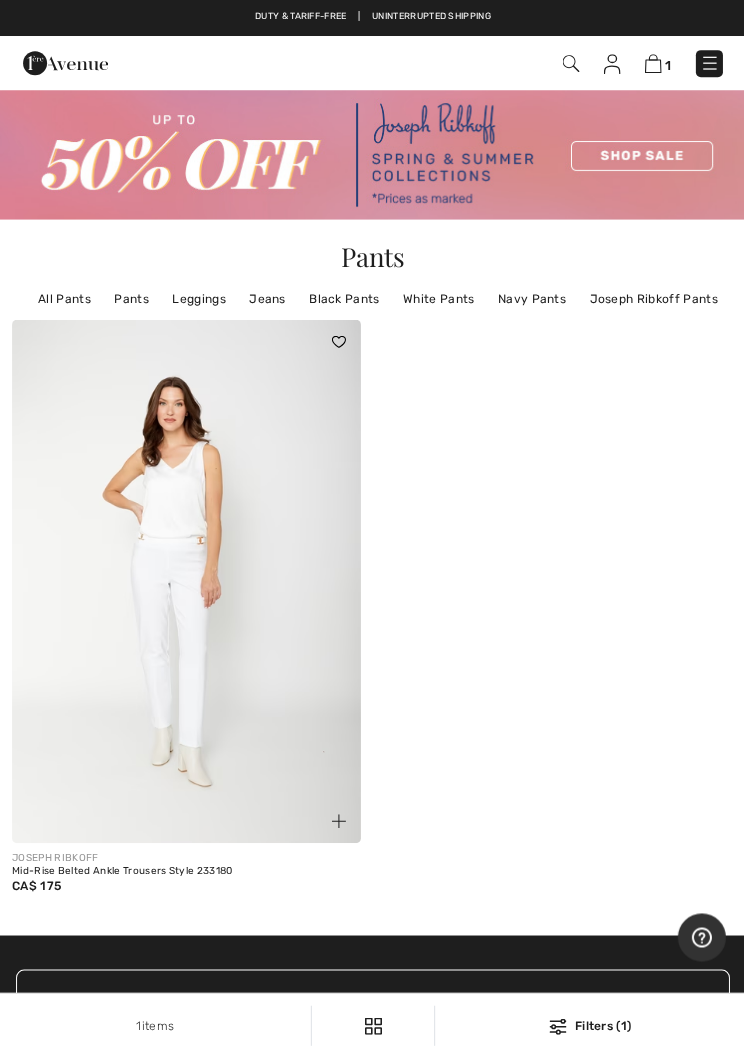 click on "Navy Pants" at bounding box center [531, 298] 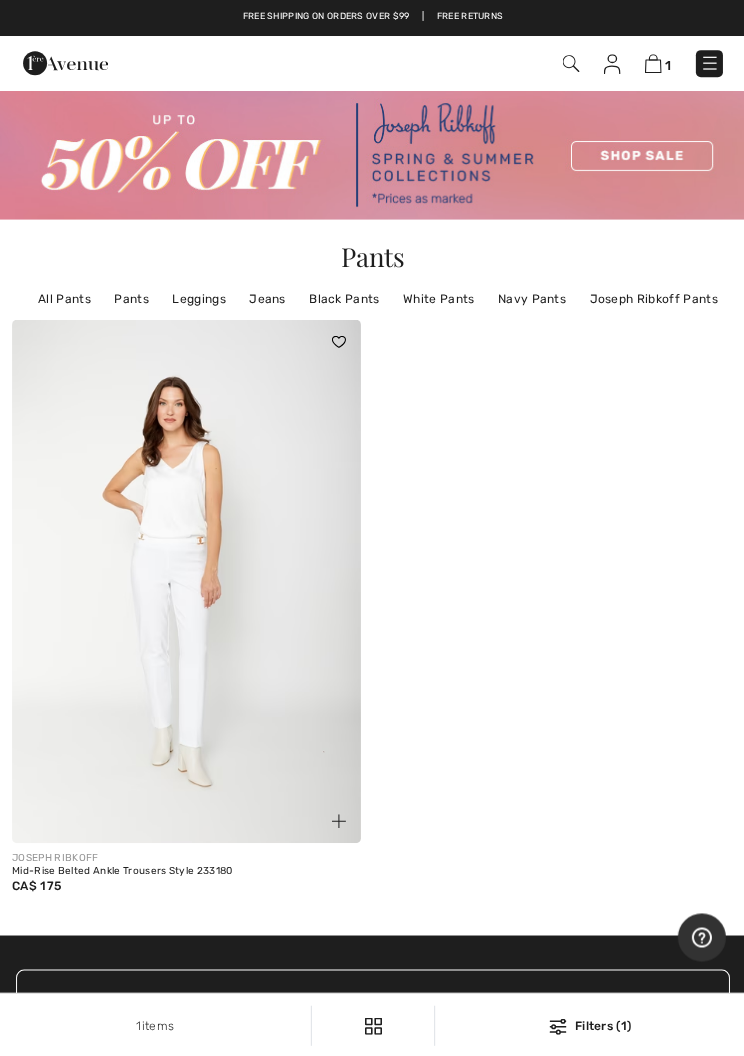 click on "Navy Pants" at bounding box center (531, 298) 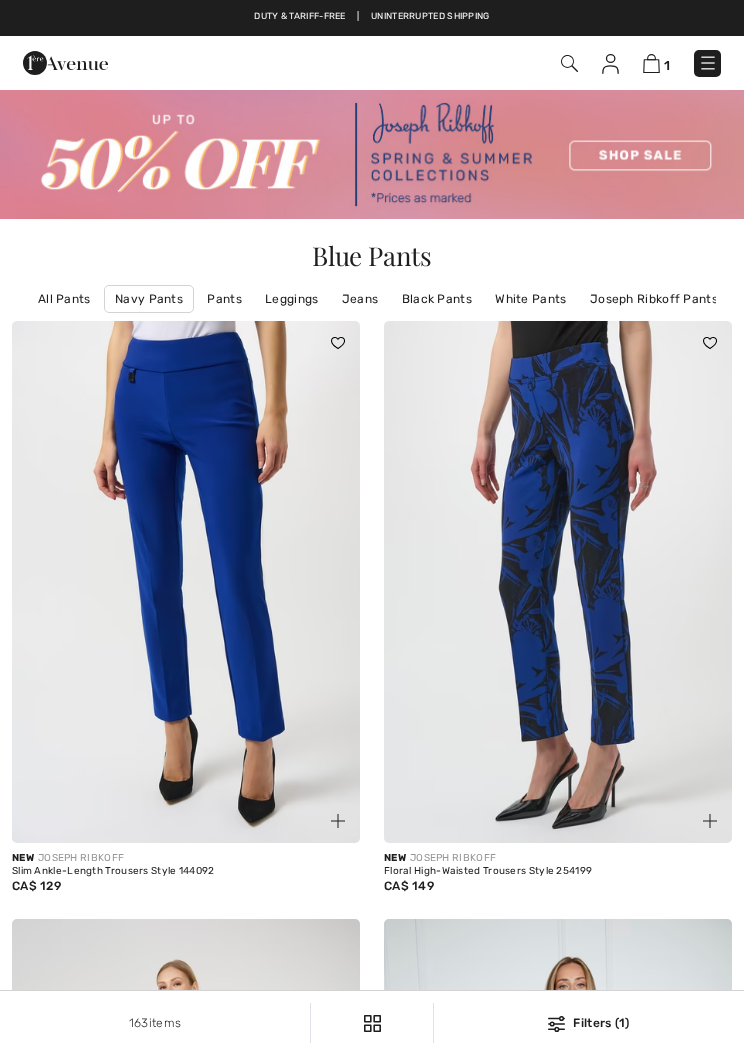 scroll, scrollTop: 0, scrollLeft: 0, axis: both 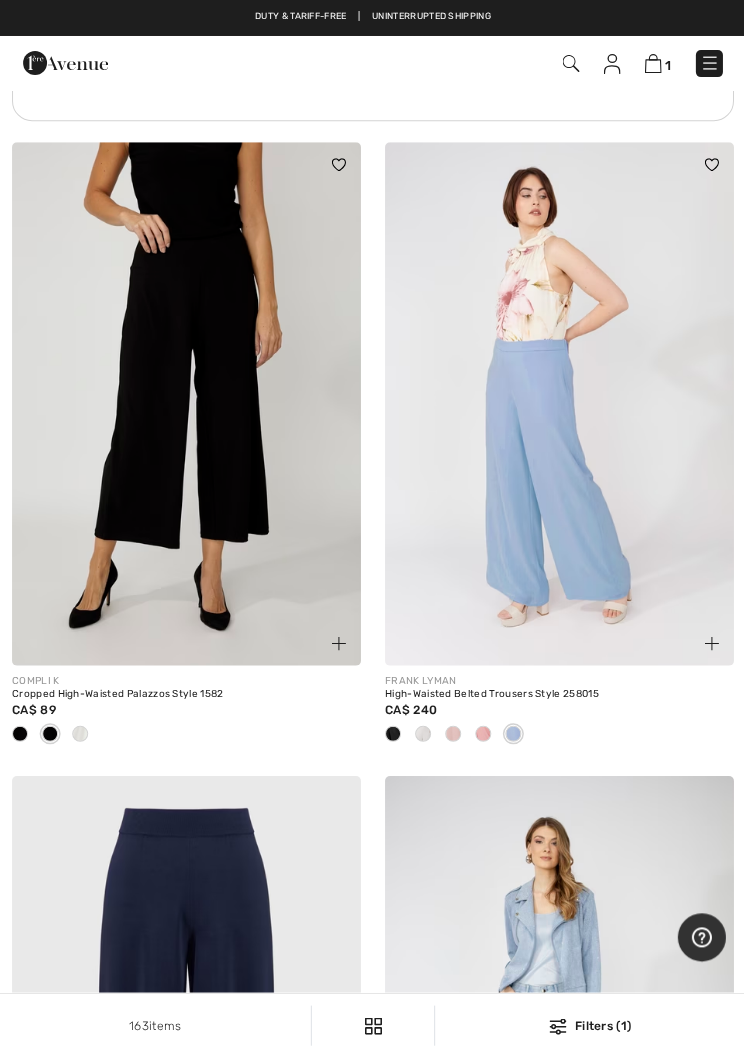 click at bounding box center (20, 733) 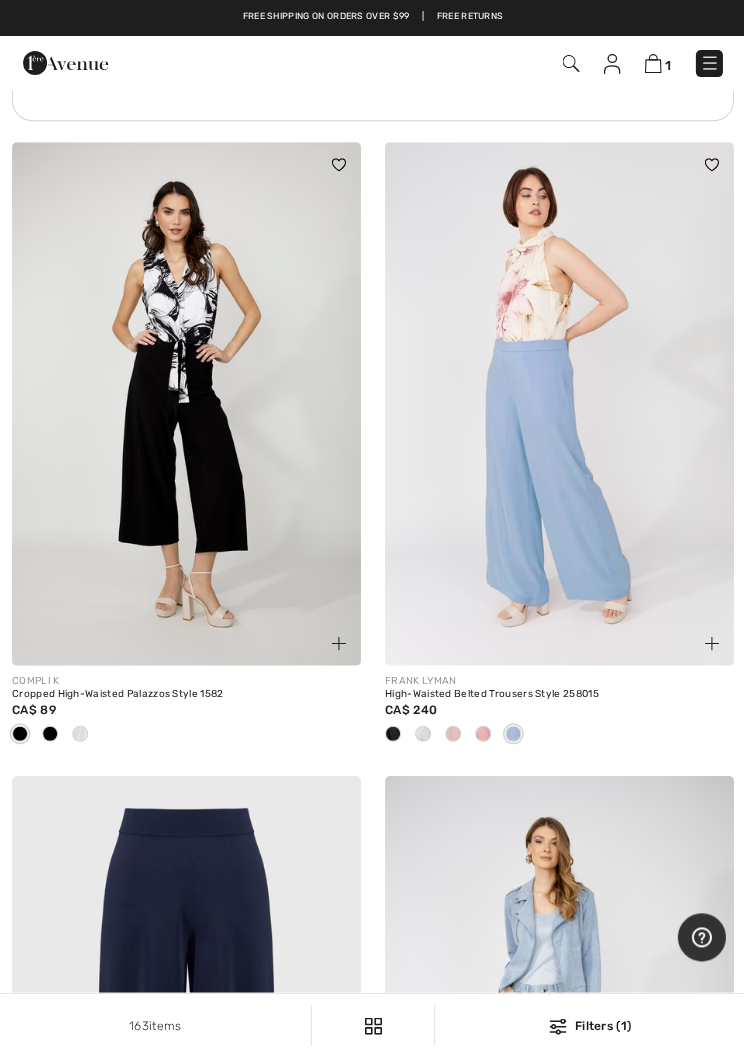 click at bounding box center (50, 733) 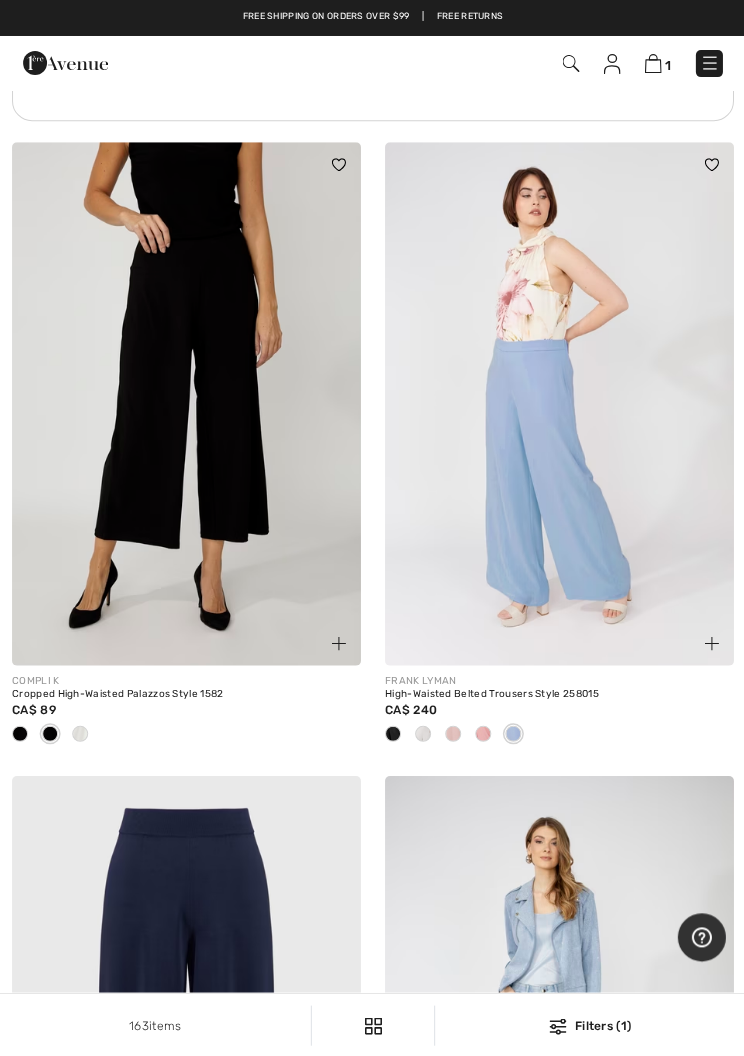 click at bounding box center (20, 733) 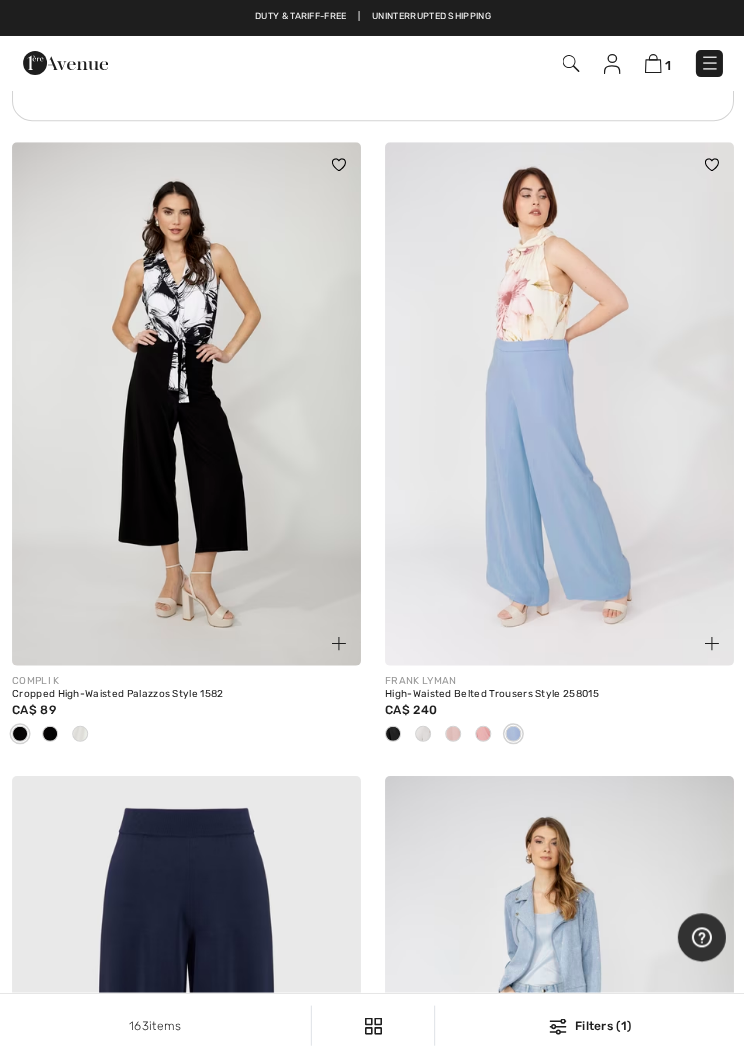 click at bounding box center [338, 642] 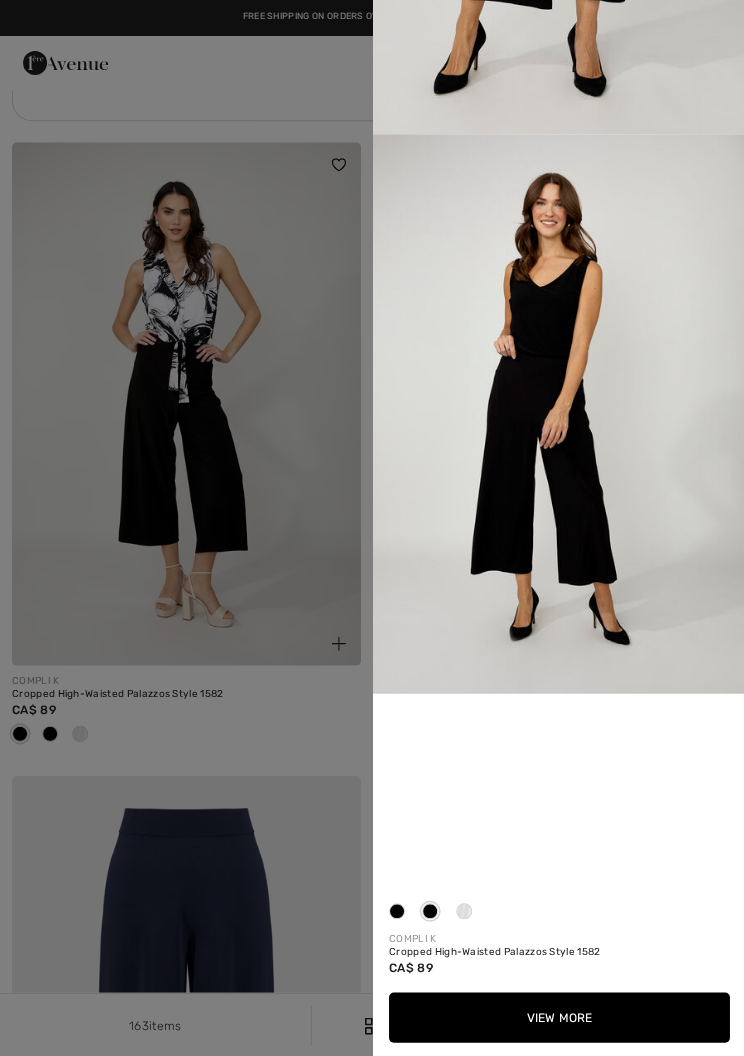 scroll, scrollTop: 689, scrollLeft: 0, axis: vertical 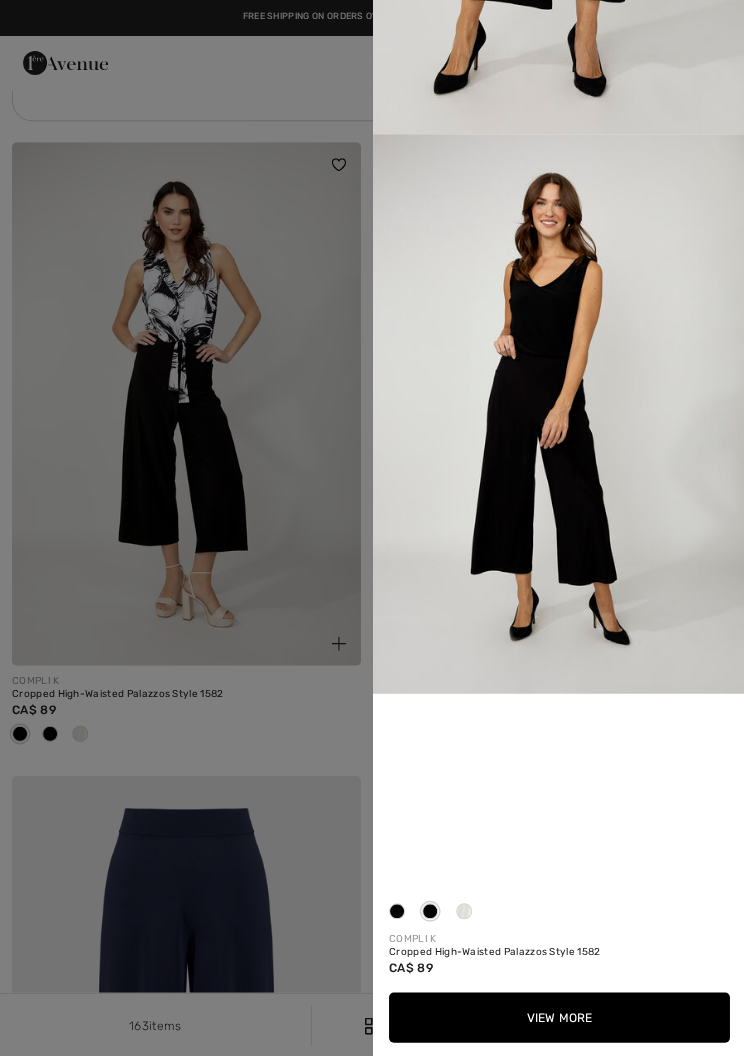 click at bounding box center [396, 912] 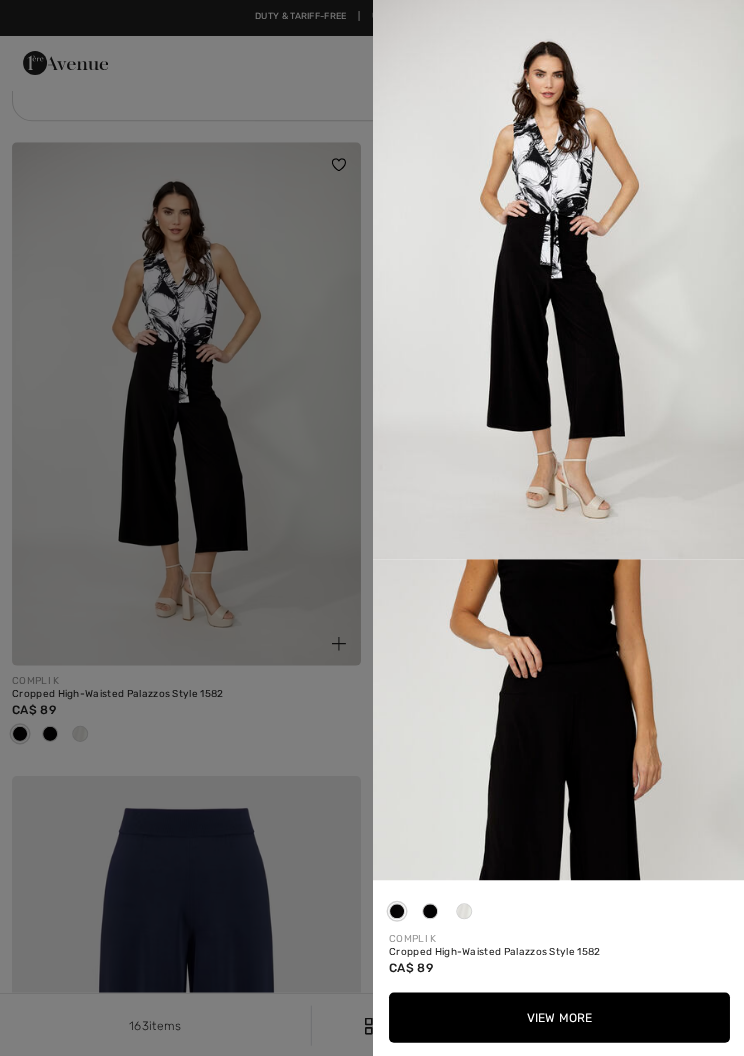 scroll, scrollTop: 0, scrollLeft: 0, axis: both 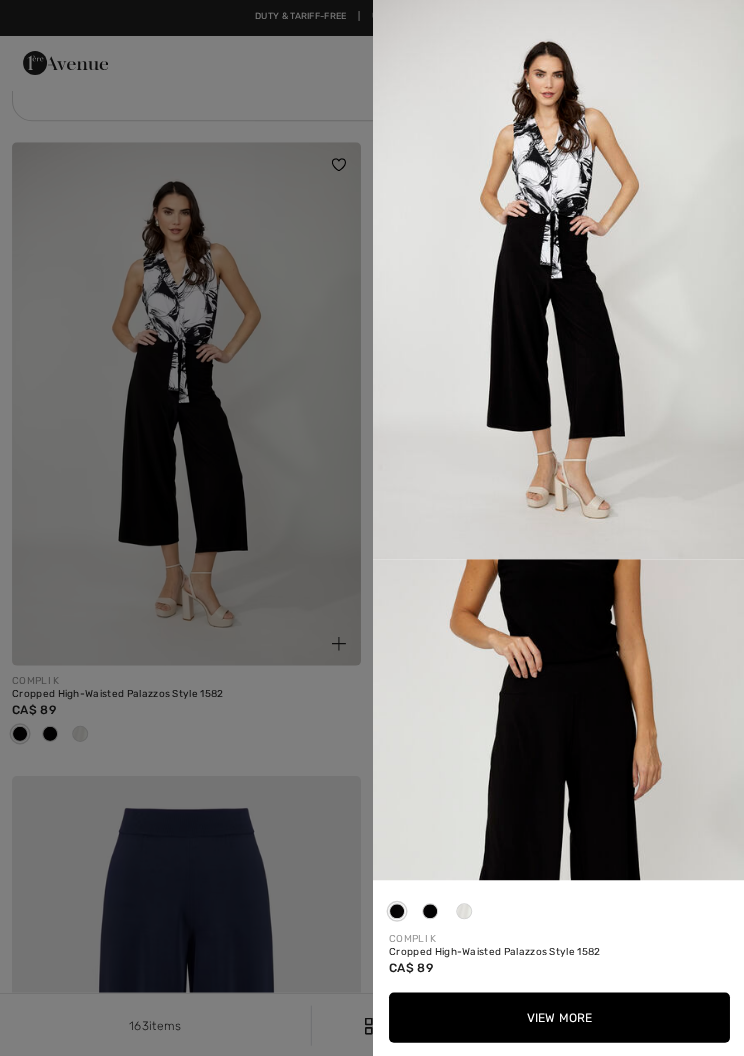 click on "View More" at bounding box center [558, 1015] 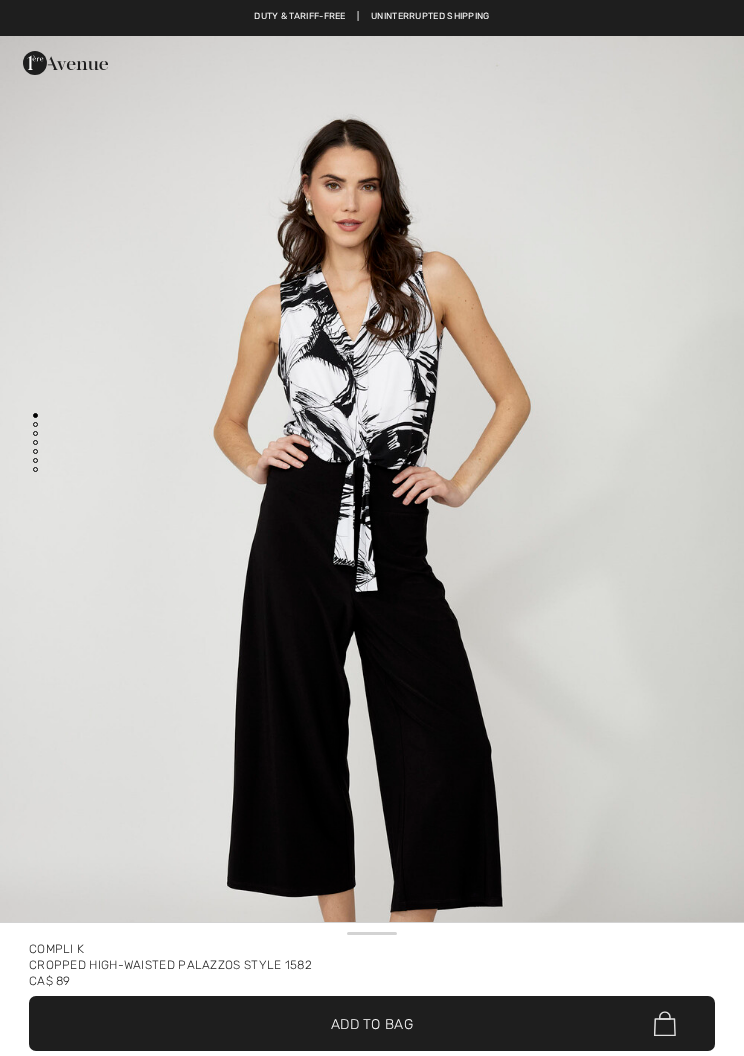 scroll, scrollTop: 0, scrollLeft: 0, axis: both 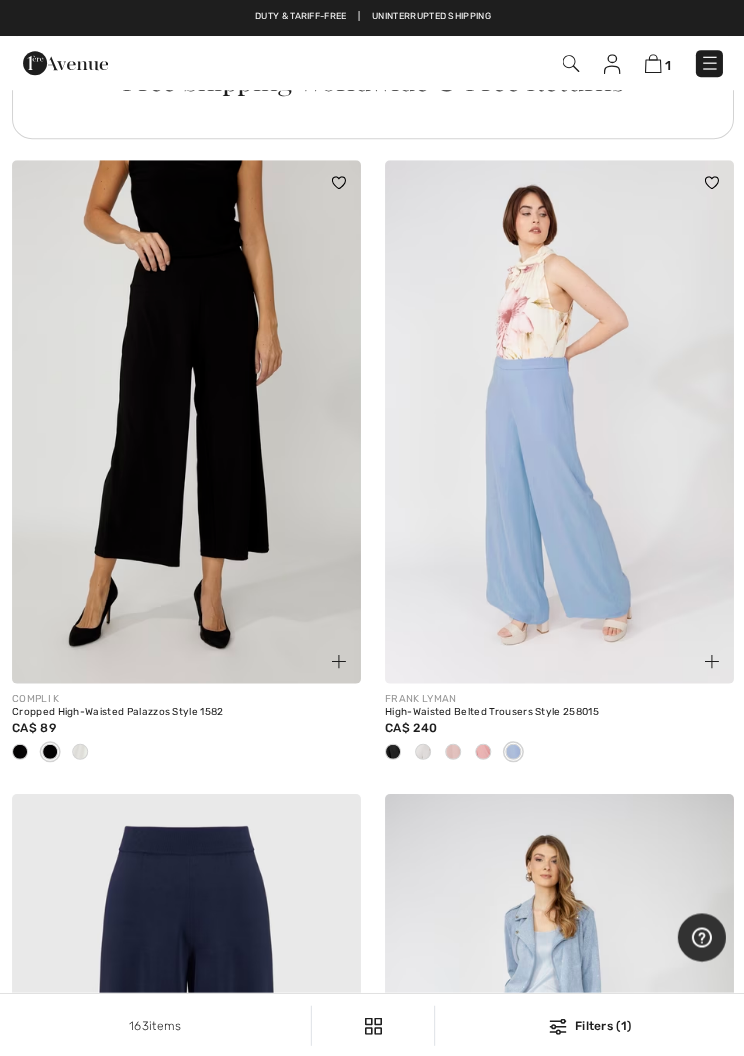 click at bounding box center [186, 421] 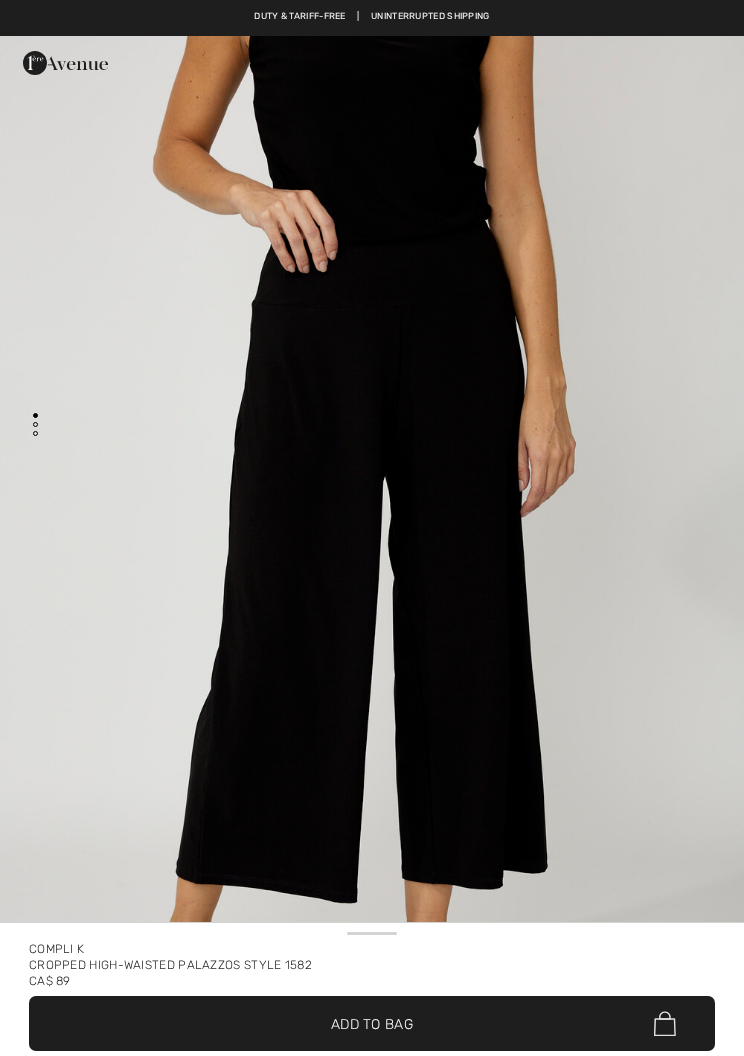 scroll, scrollTop: 0, scrollLeft: 0, axis: both 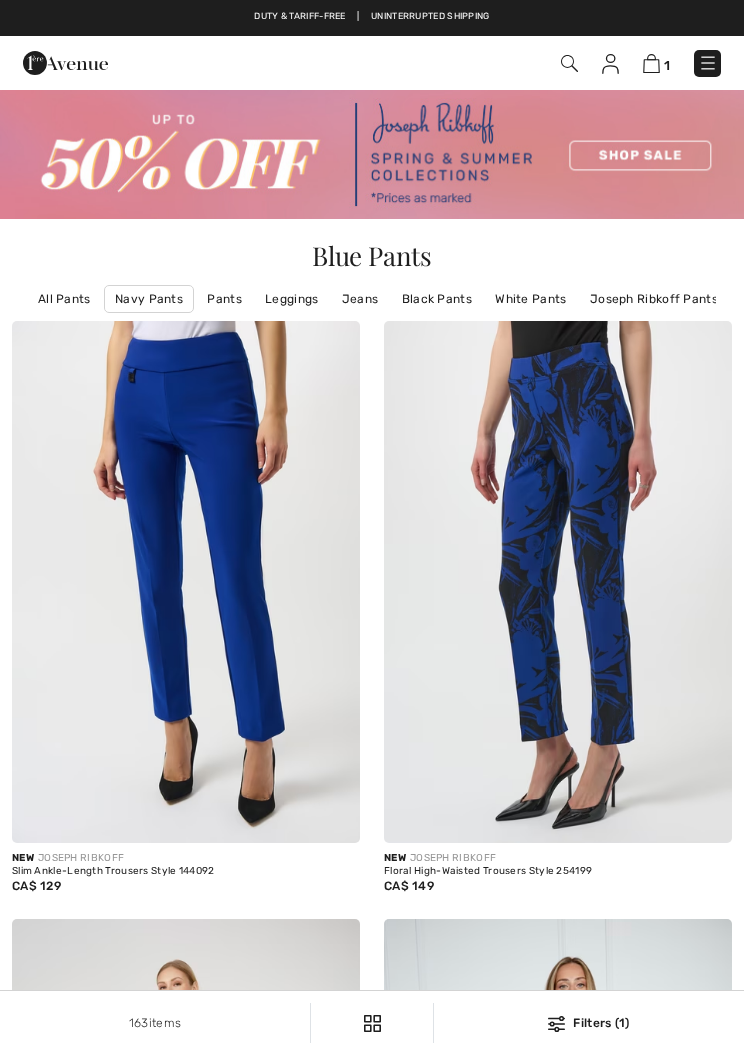 checkbox on "true" 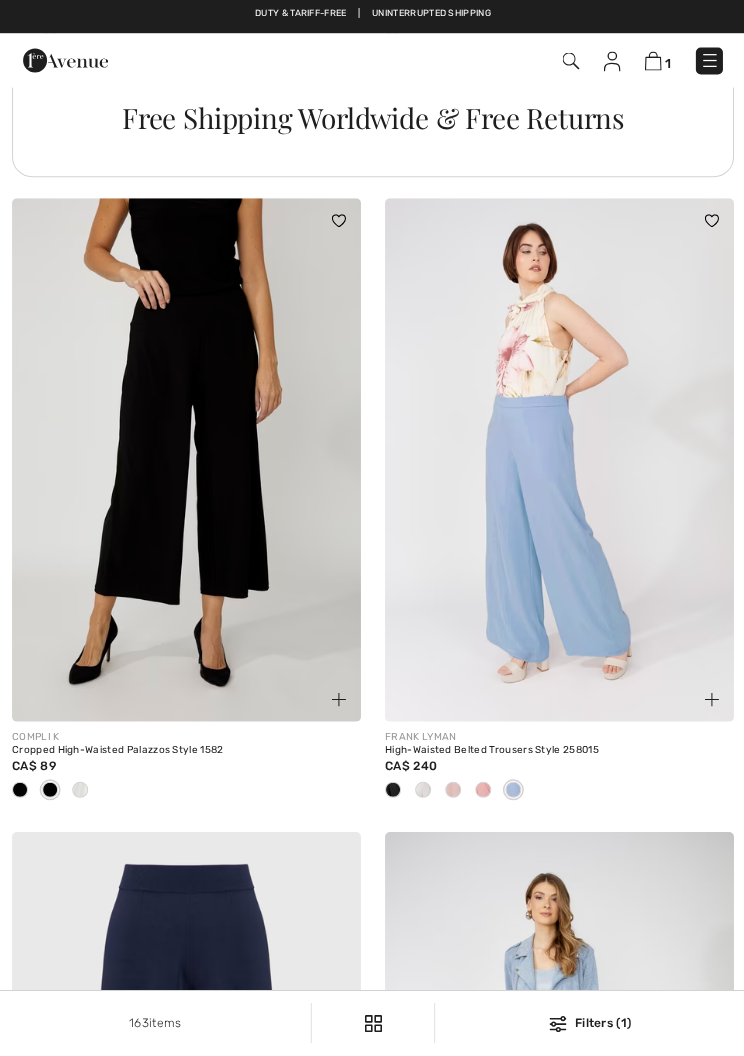 scroll, scrollTop: 0, scrollLeft: 0, axis: both 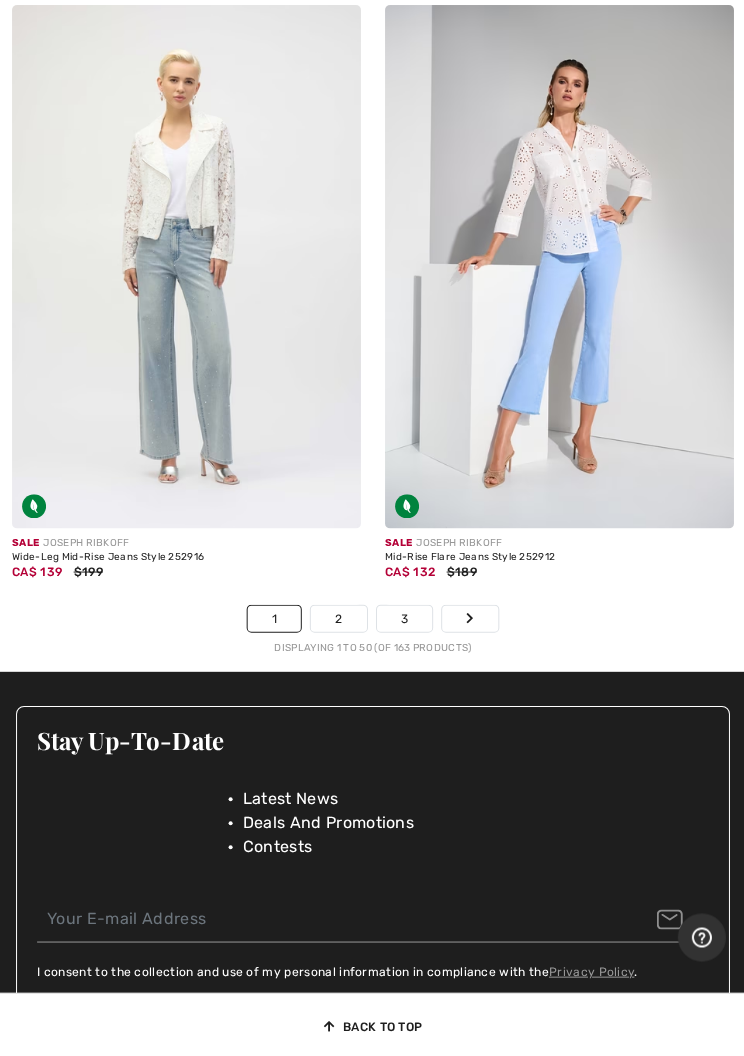 click at bounding box center (469, 617) 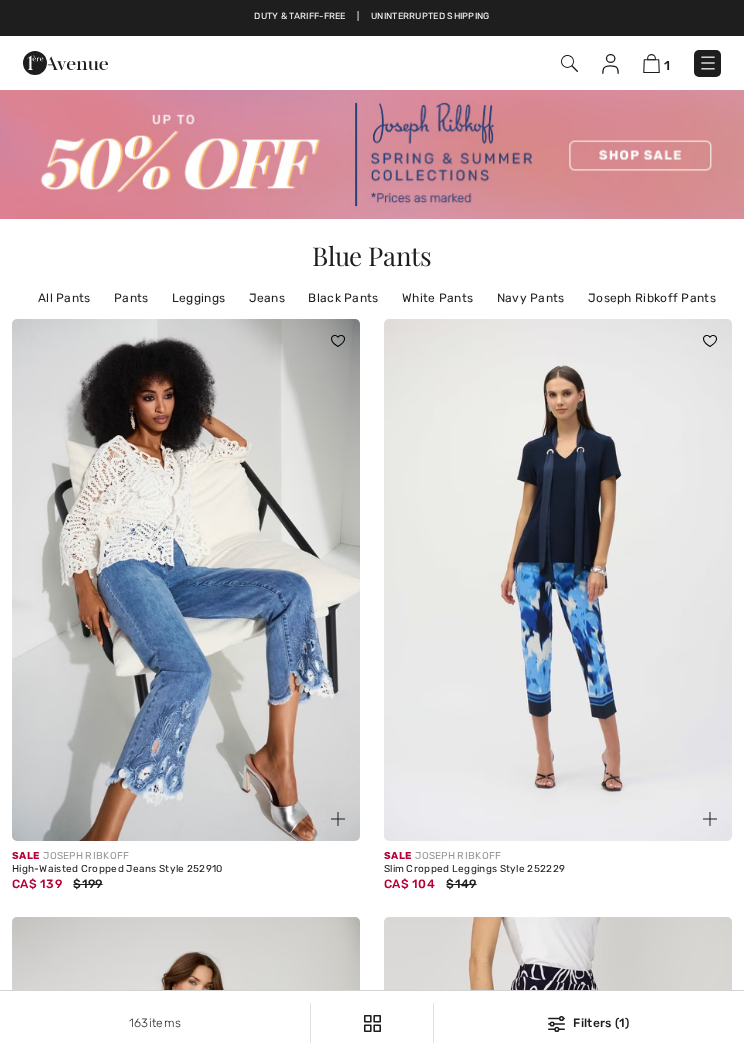 scroll, scrollTop: 0, scrollLeft: 0, axis: both 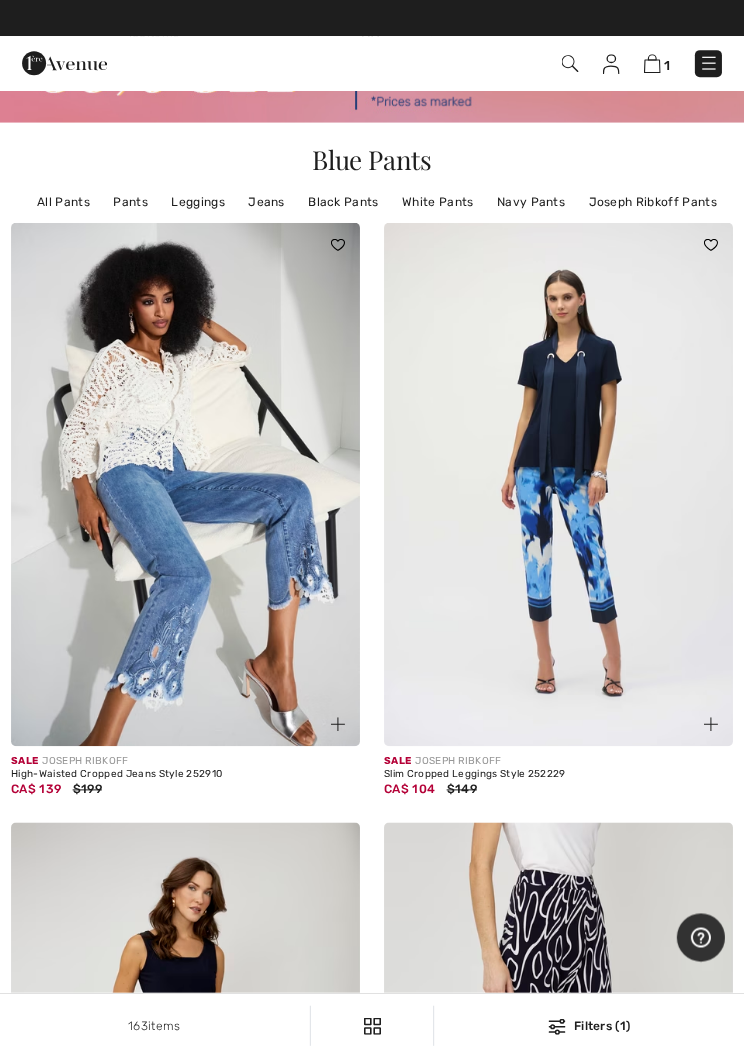 click at bounding box center (708, 63) 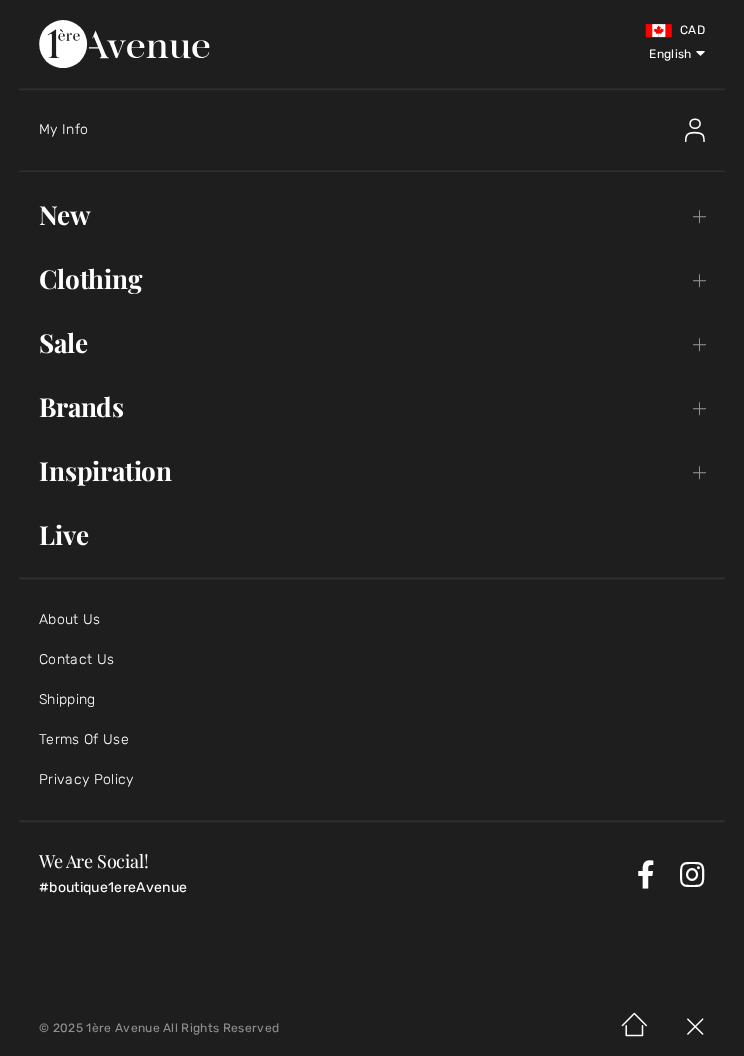 click on "Brands Open submenu" at bounding box center (372, 406) 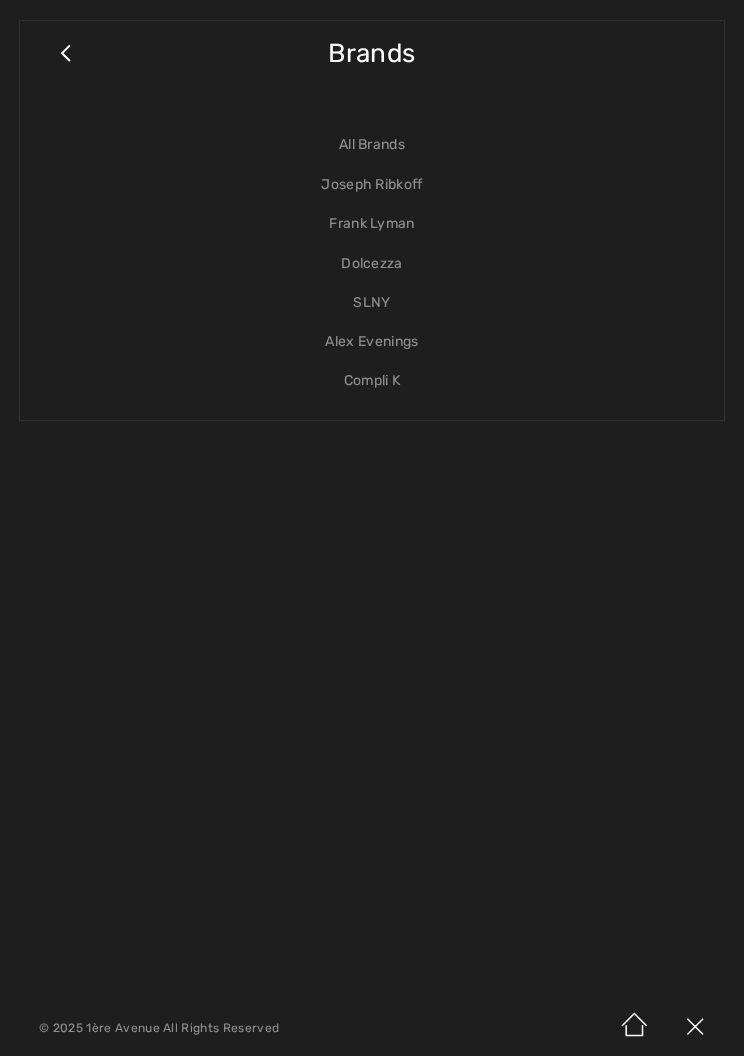 click on "All Brands" at bounding box center (372, 144) 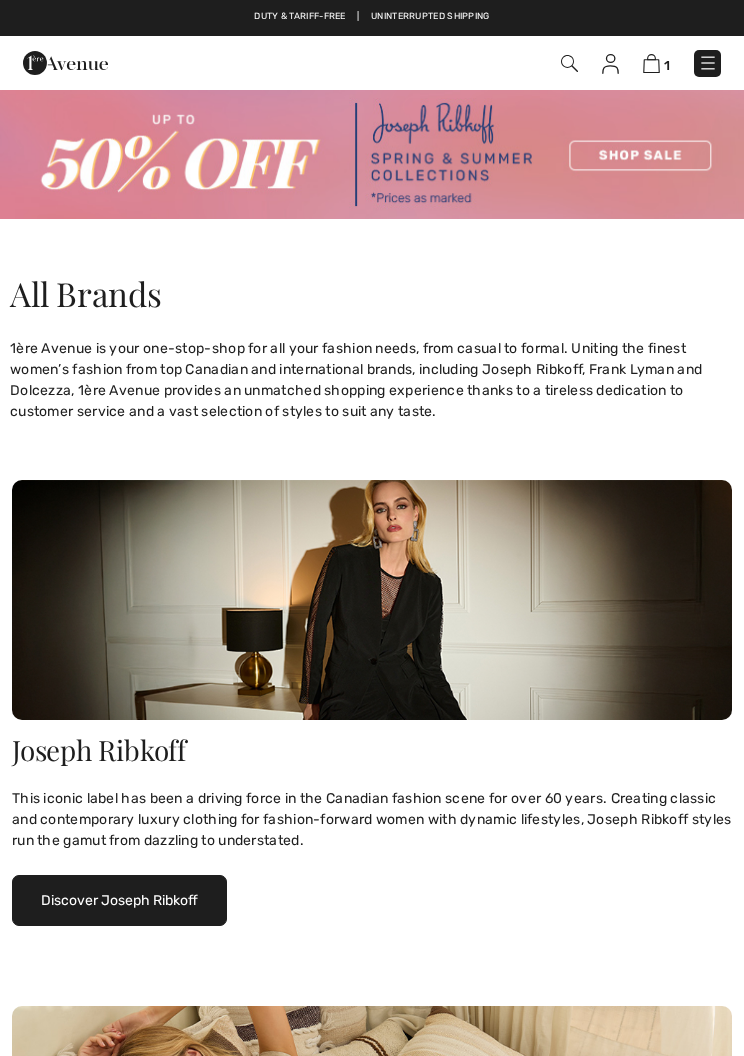 scroll, scrollTop: 0, scrollLeft: 0, axis: both 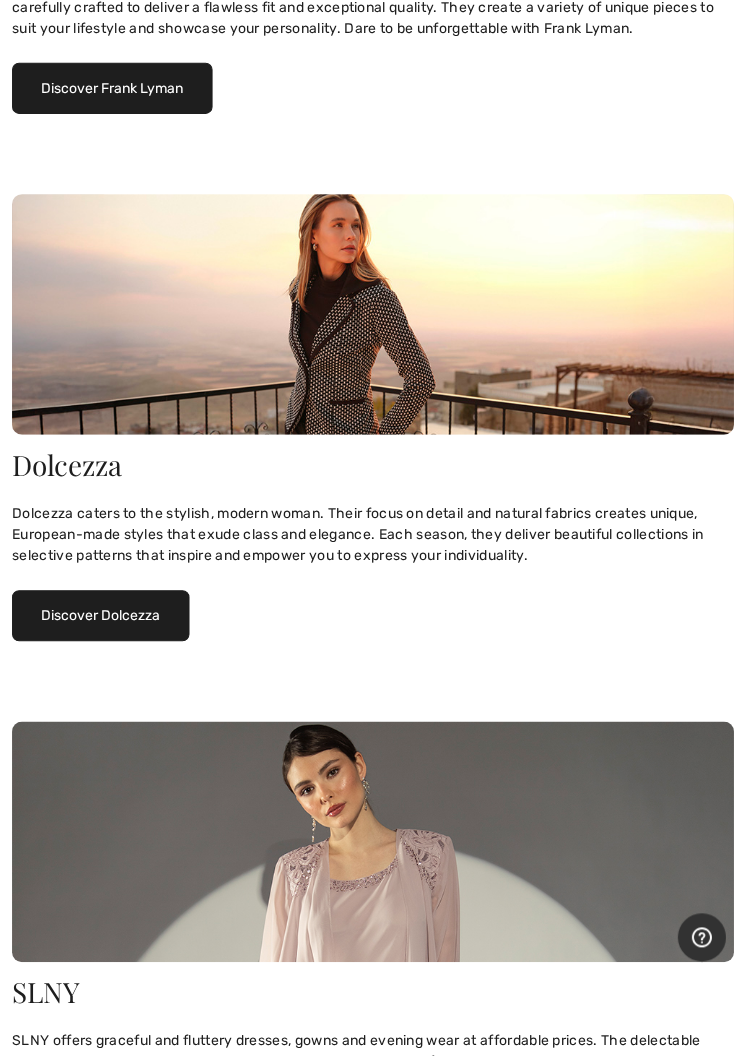 click on "Discover Dolcezza" at bounding box center [100, 614] 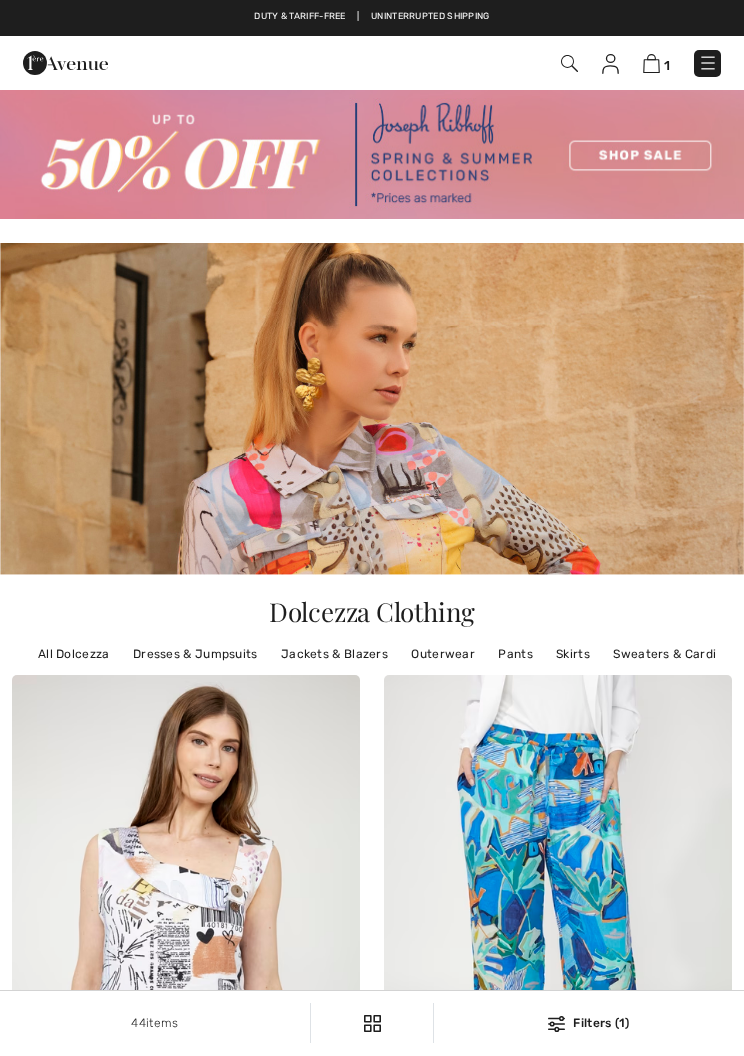 scroll, scrollTop: 0, scrollLeft: 0, axis: both 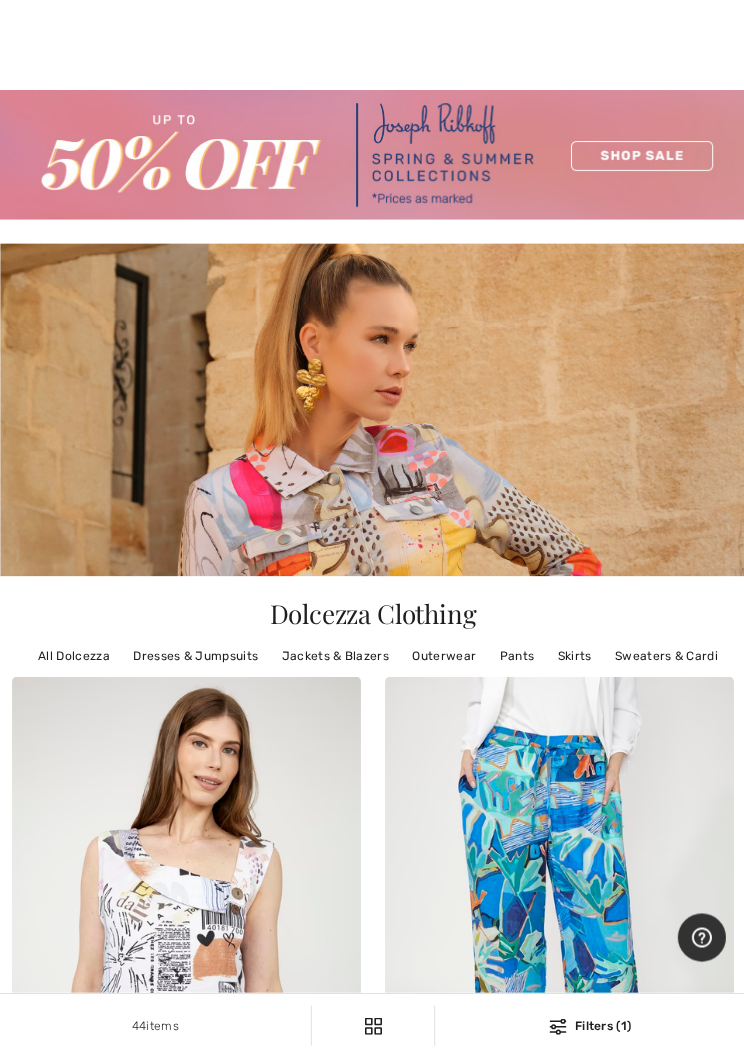 click on "Dresses & Jumpsuits" at bounding box center [195, 654] 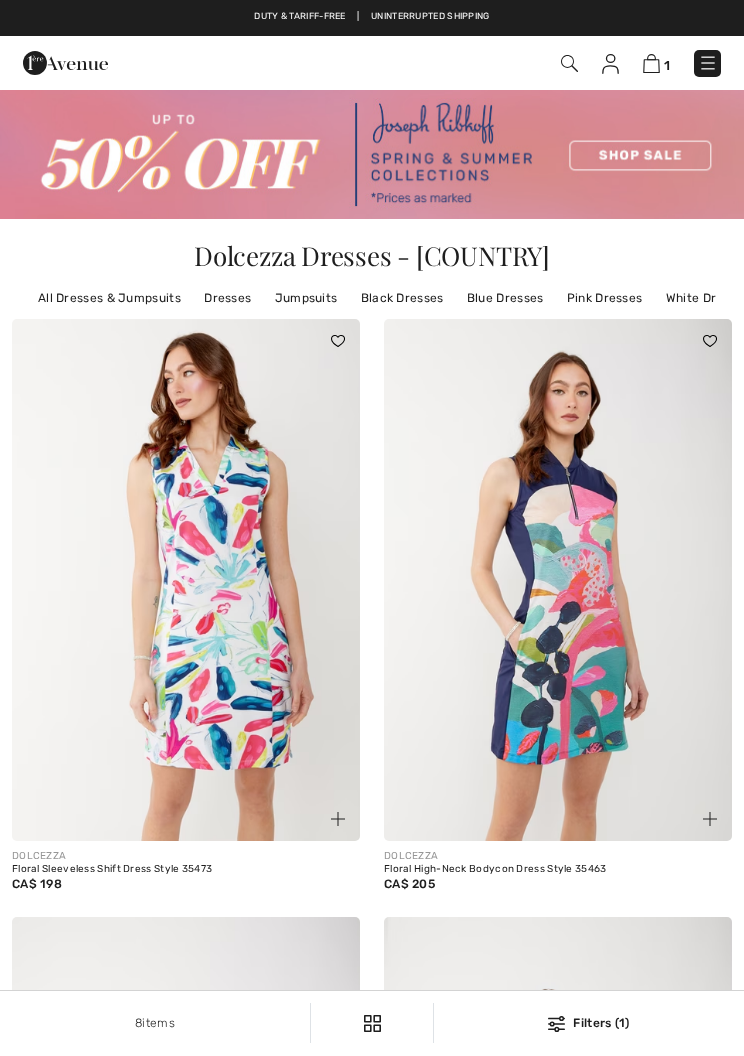scroll, scrollTop: 0, scrollLeft: 0, axis: both 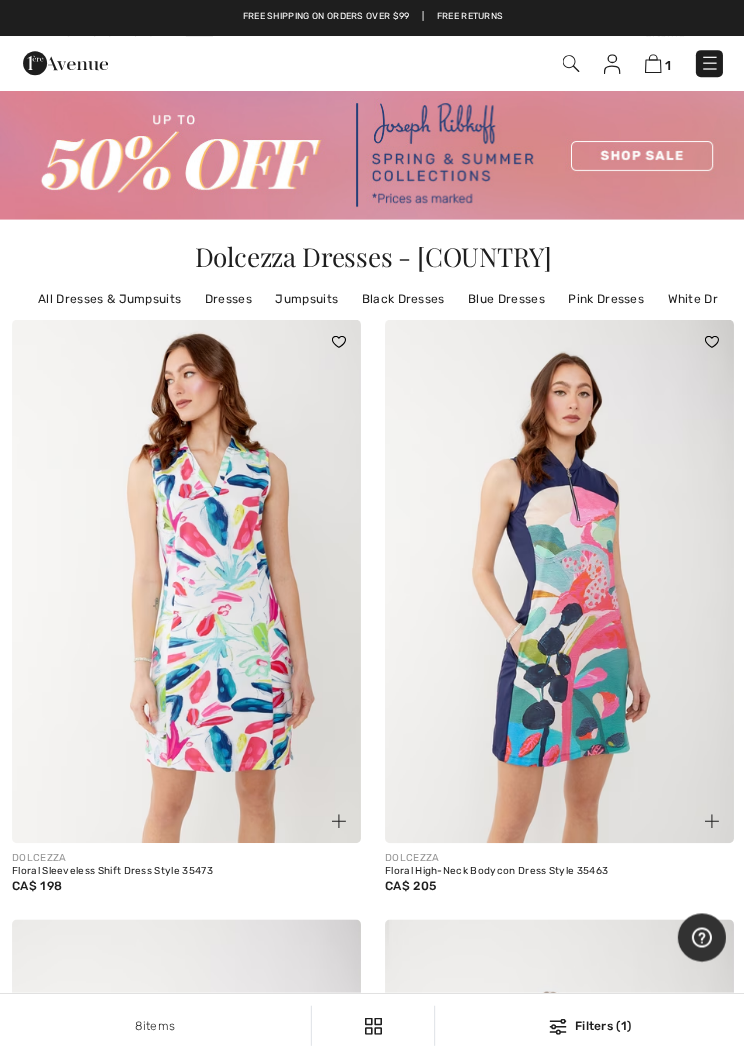 click on "Blue Dresses" at bounding box center (505, 298) 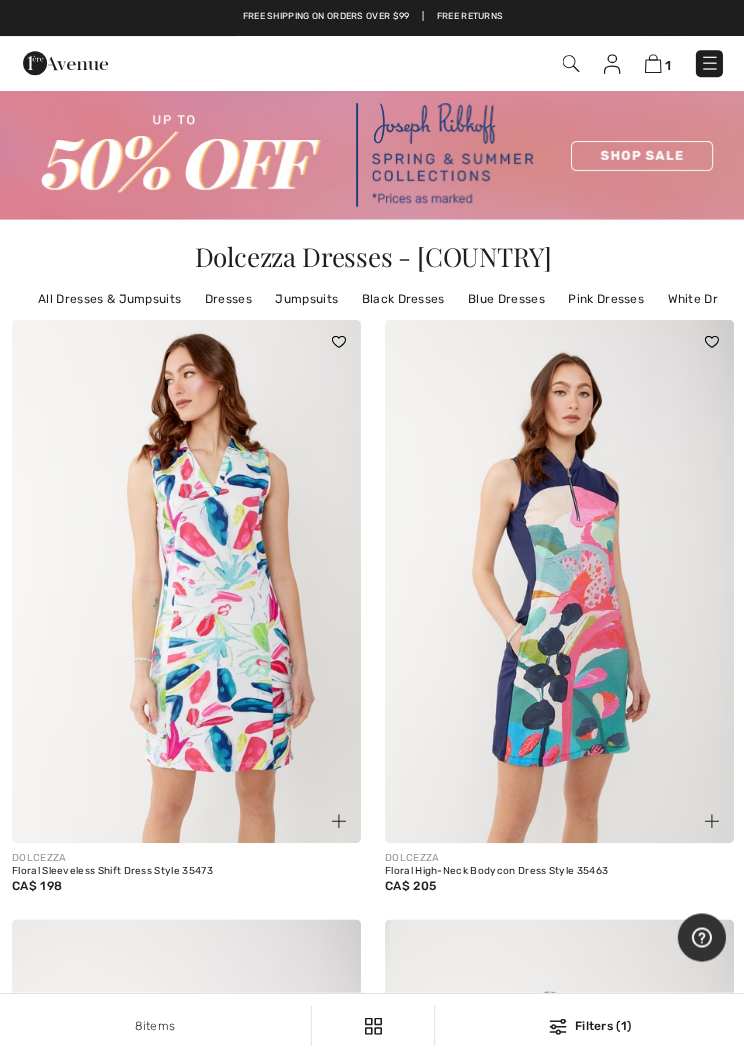 click on "Blue Dresses" at bounding box center (505, 298) 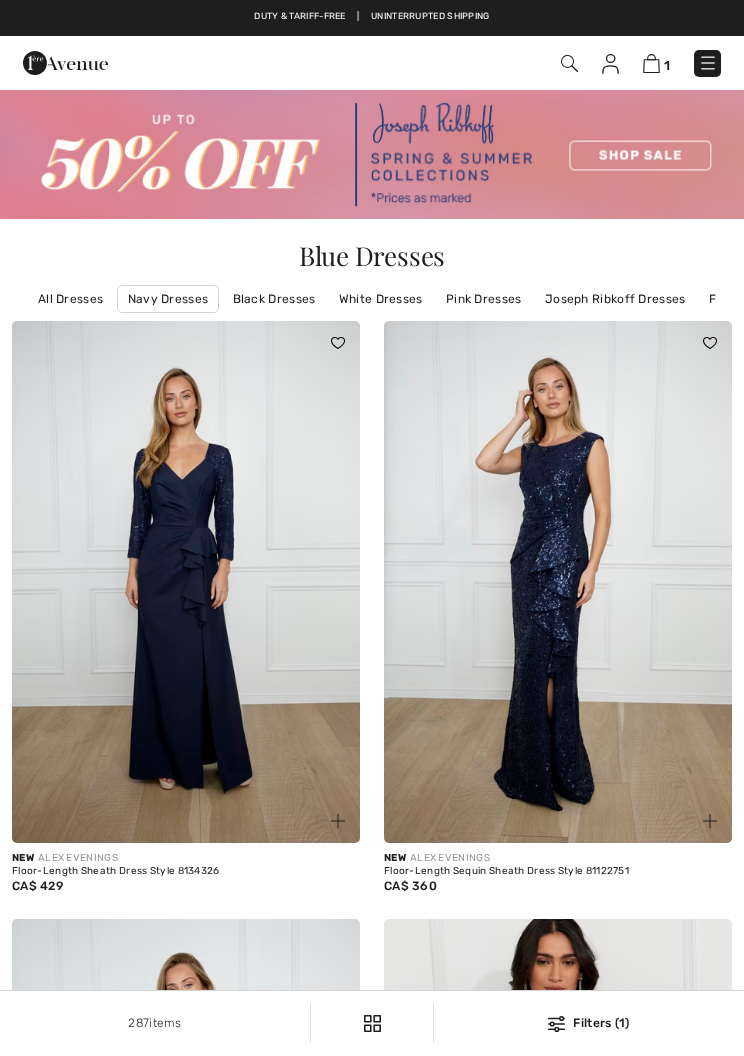 scroll, scrollTop: 0, scrollLeft: 0, axis: both 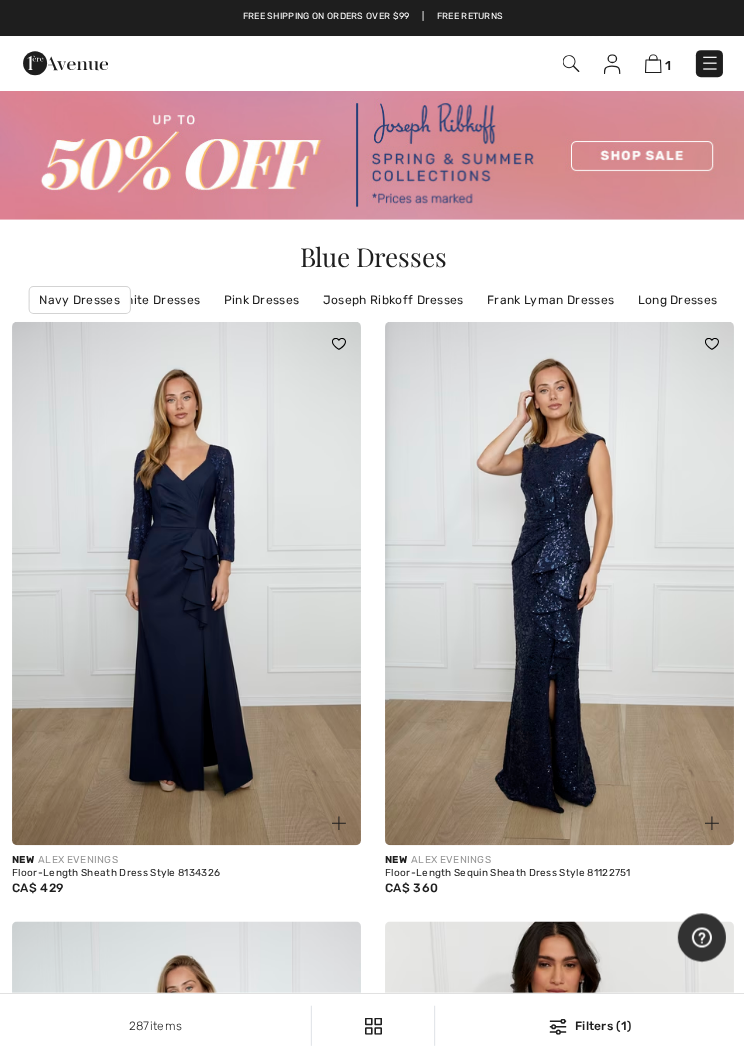 click on "Frank Lyman Dresses" at bounding box center [549, 299] 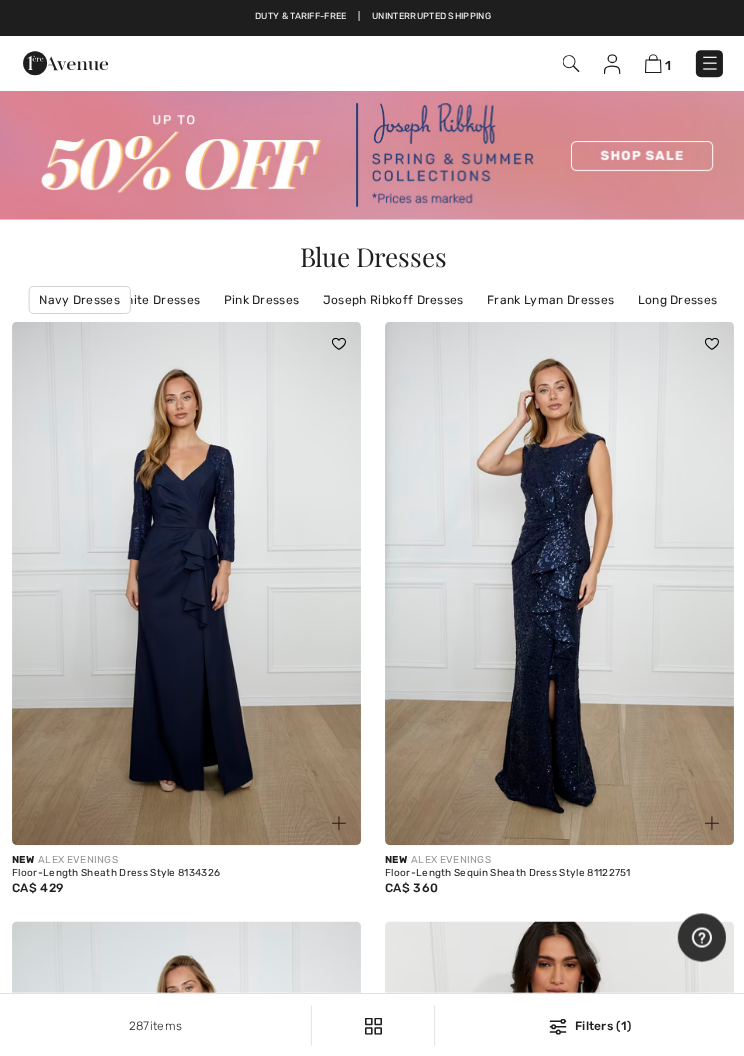 click on "Frank Lyman Dresses" at bounding box center (549, 299) 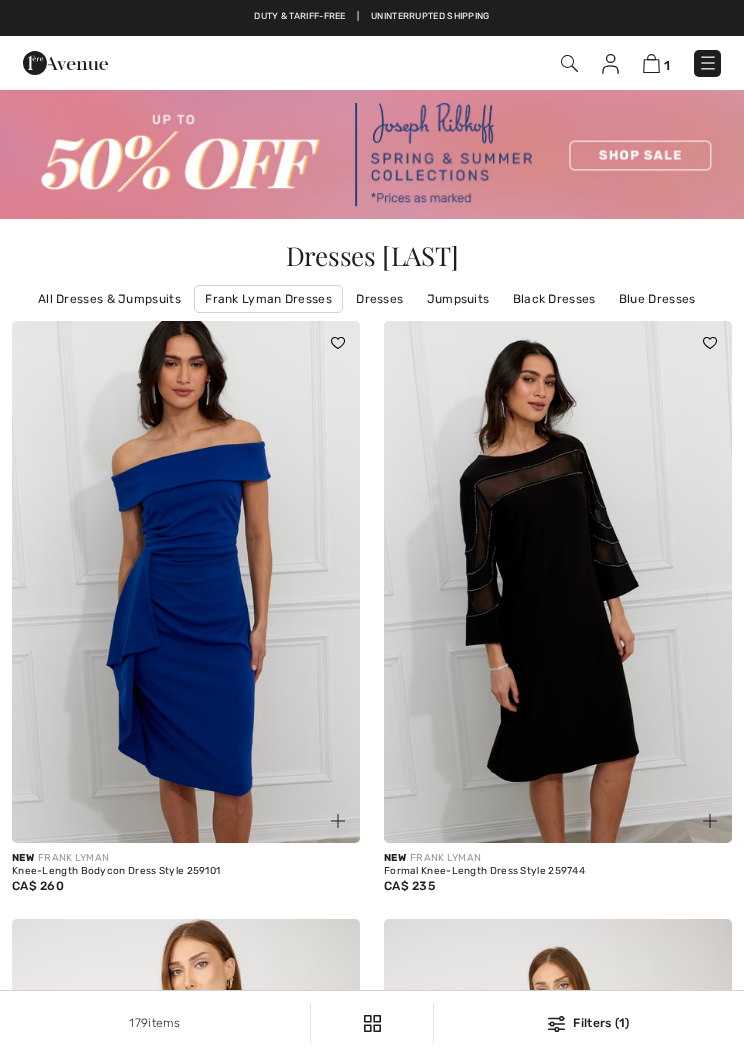 scroll, scrollTop: 0, scrollLeft: 0, axis: both 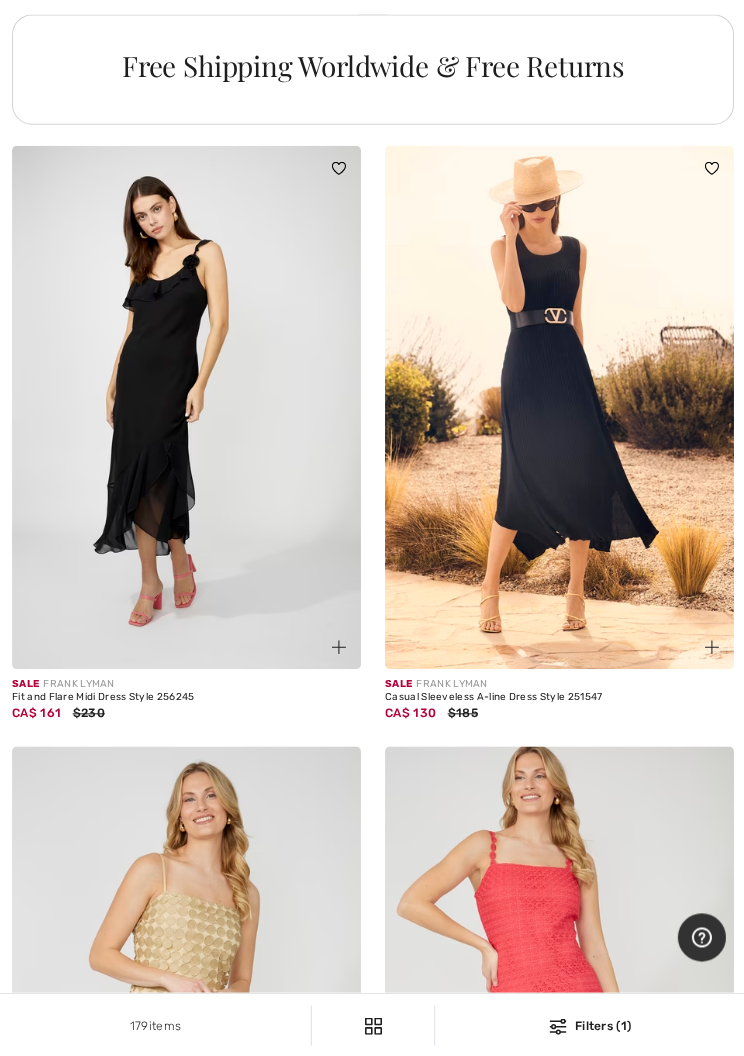 click at bounding box center (558, 406) 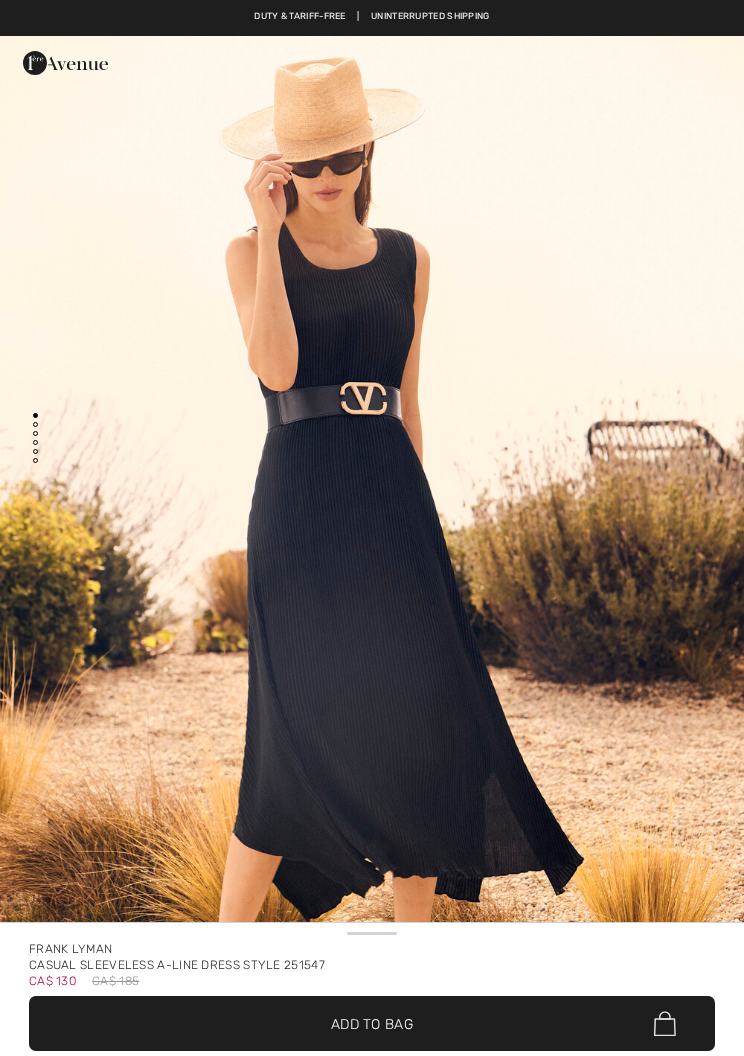scroll, scrollTop: 0, scrollLeft: 0, axis: both 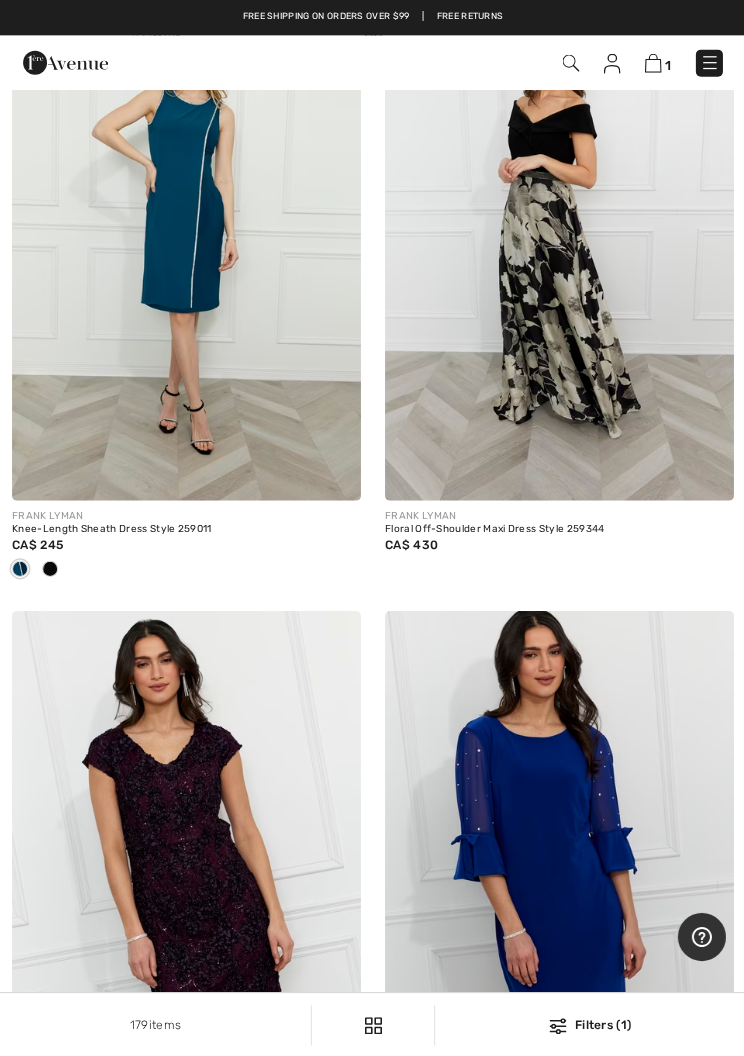 click at bounding box center (708, 63) 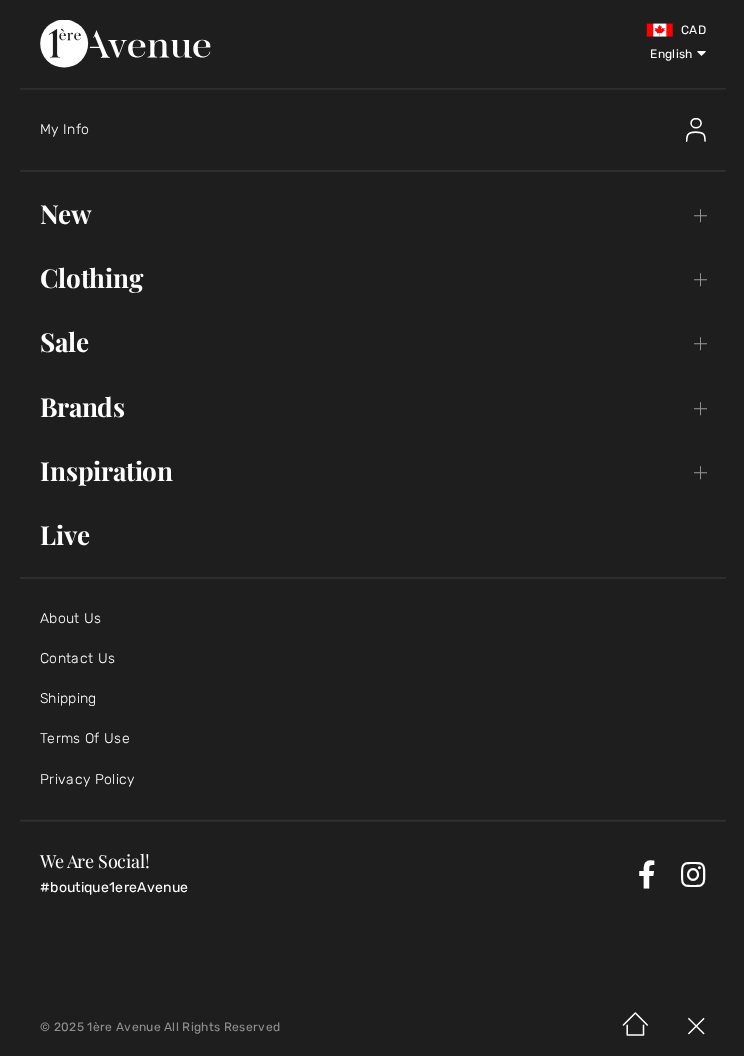 click on "Brands Open submenu" at bounding box center [372, 406] 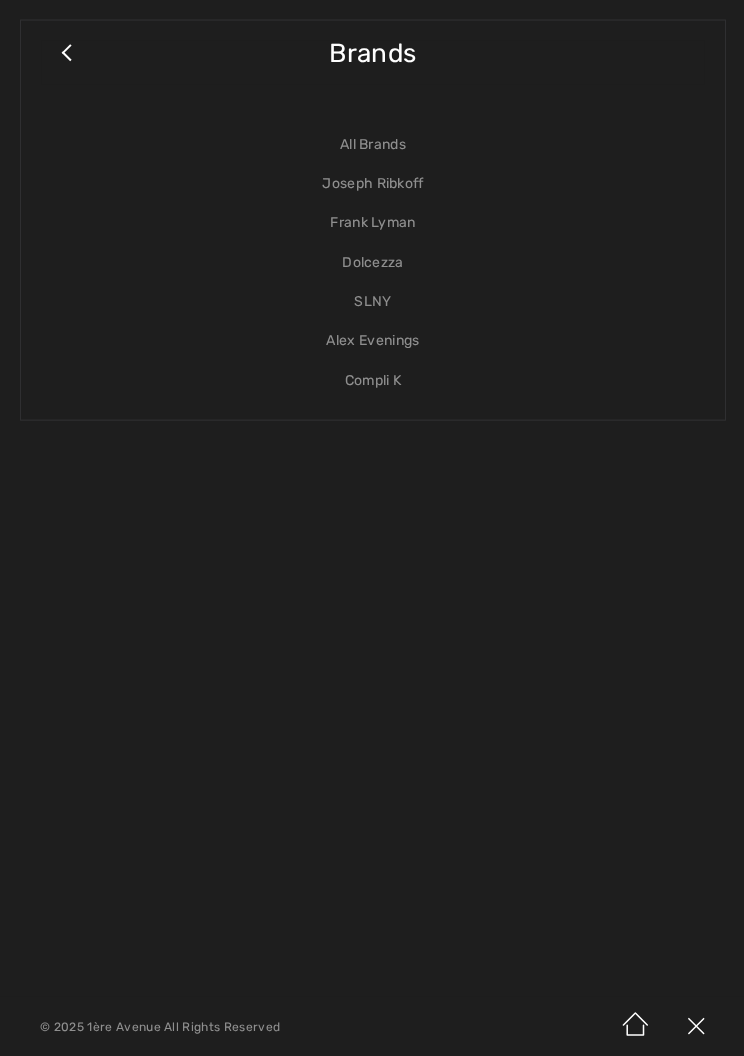 click on "Dolcezza" at bounding box center [372, 262] 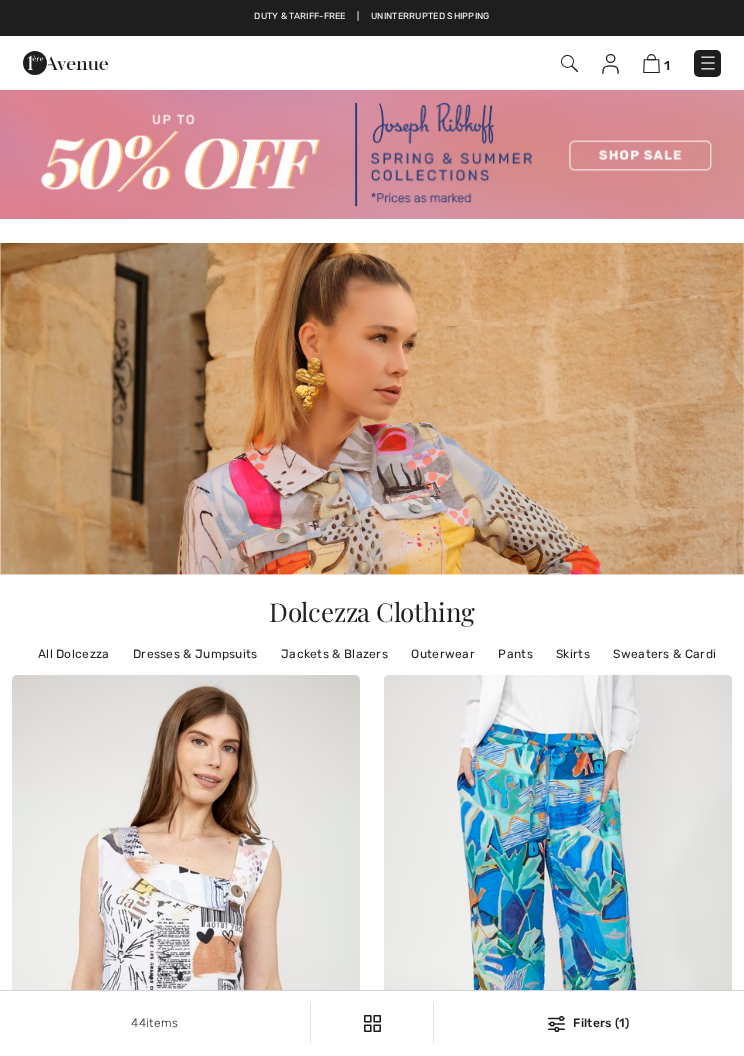 scroll, scrollTop: 0, scrollLeft: 0, axis: both 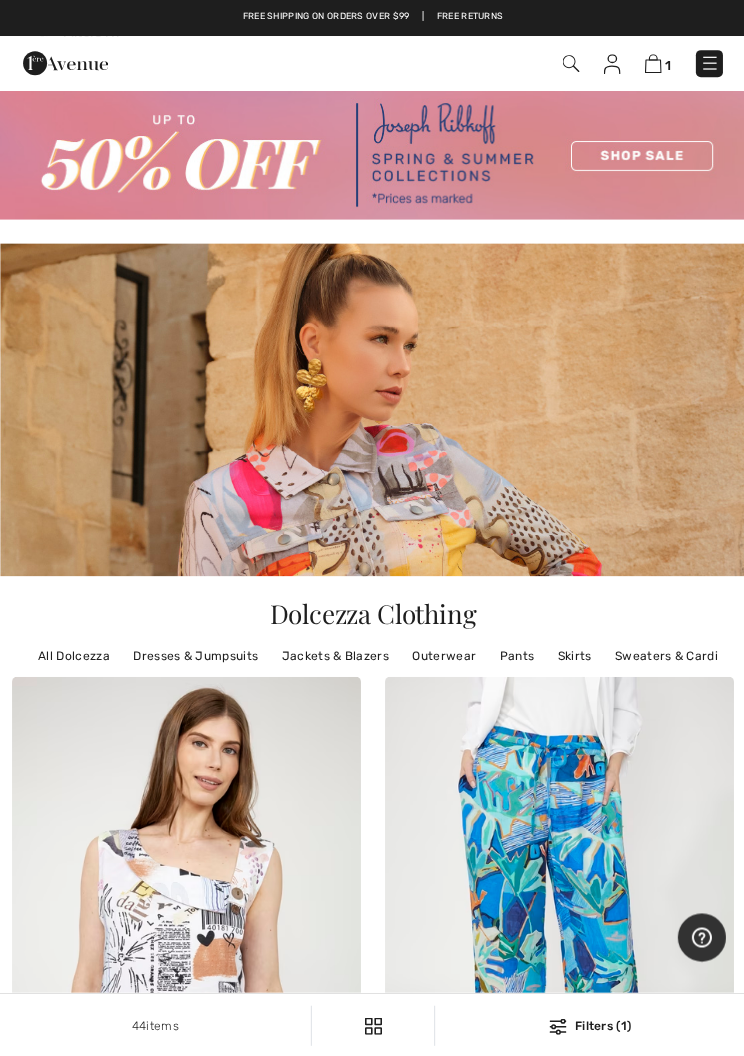 click on "Jackets & Blazers" at bounding box center [334, 654] 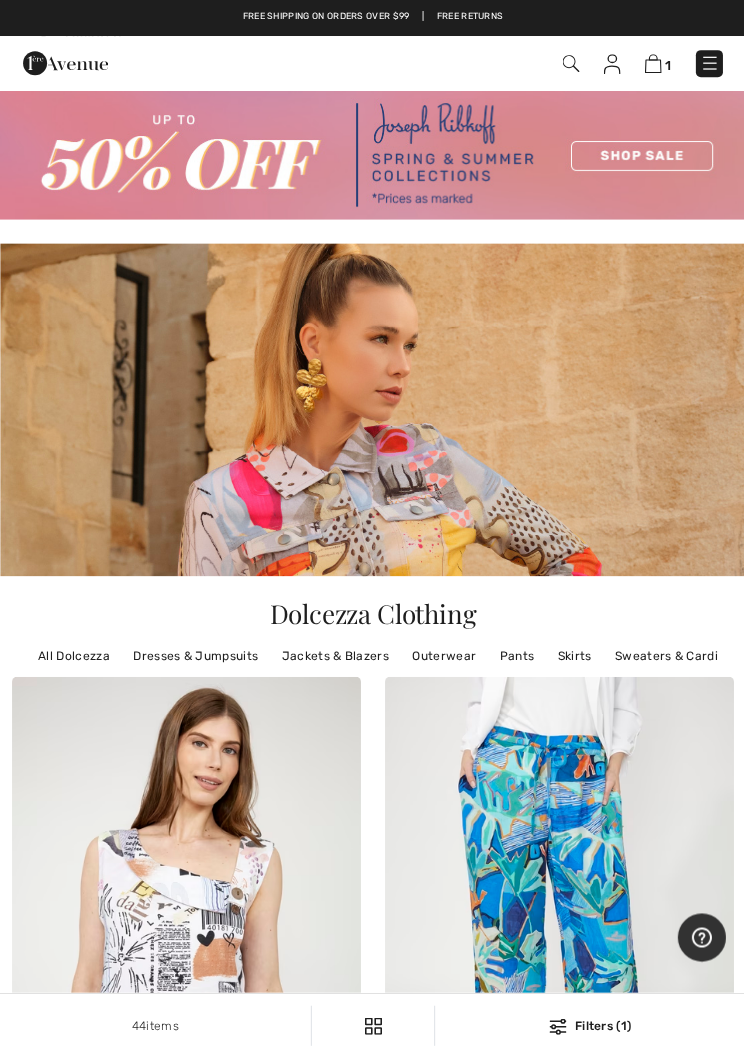 click on "Jackets & Blazers" at bounding box center [334, 654] 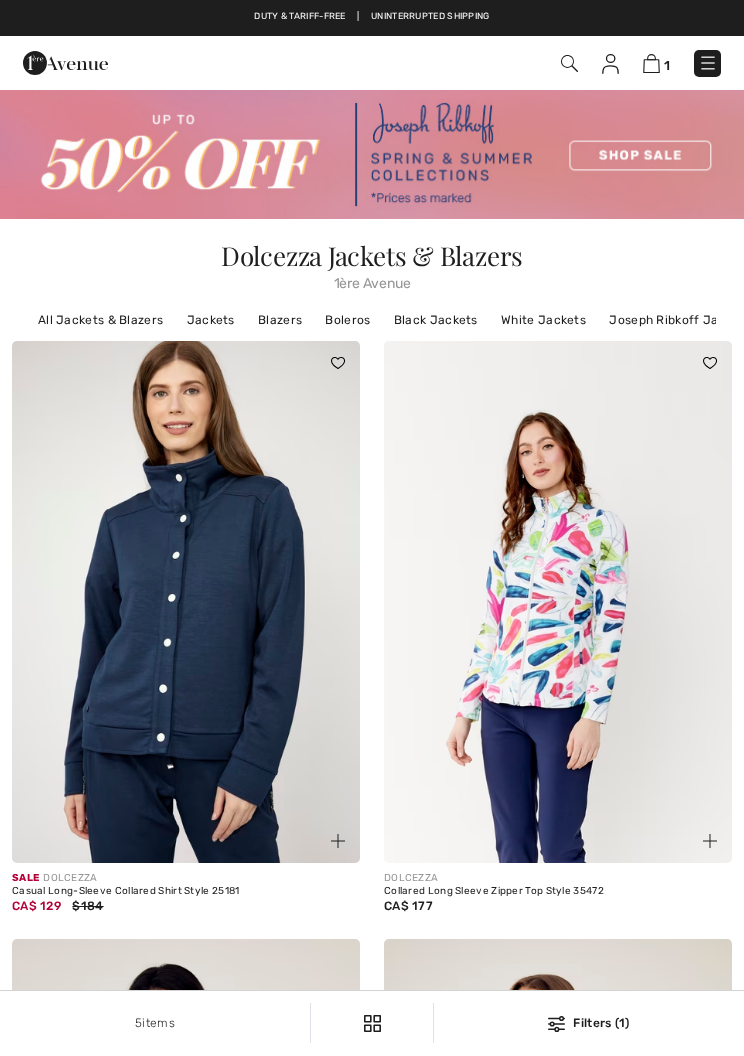 scroll, scrollTop: 0, scrollLeft: 0, axis: both 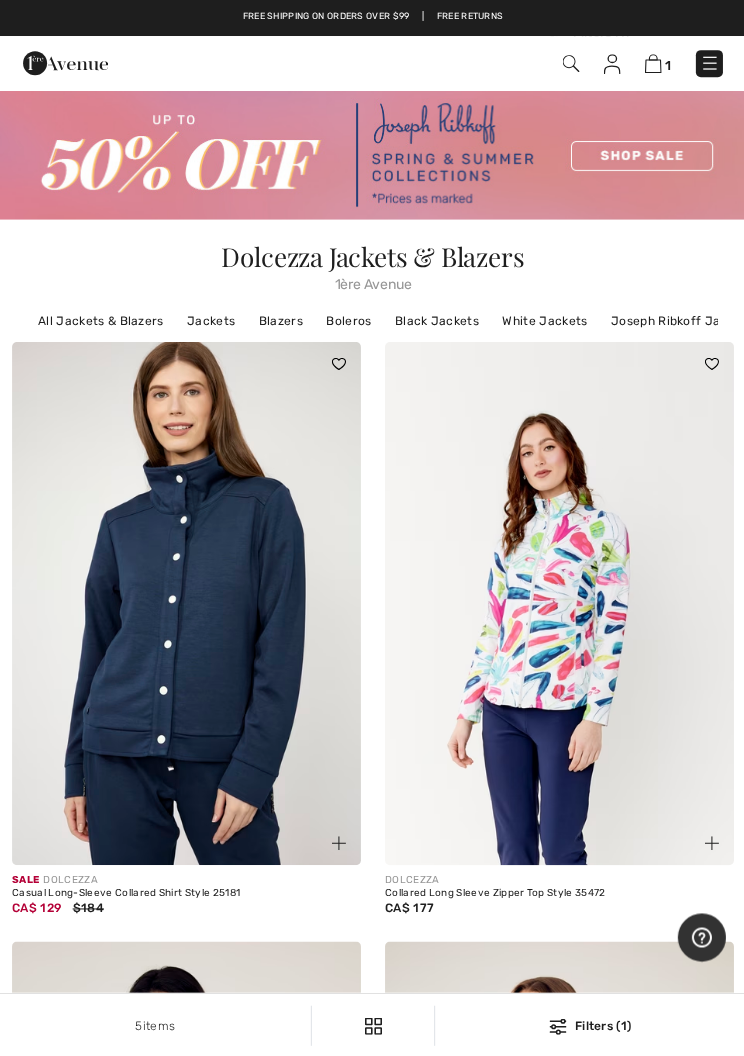 click at bounding box center (708, 63) 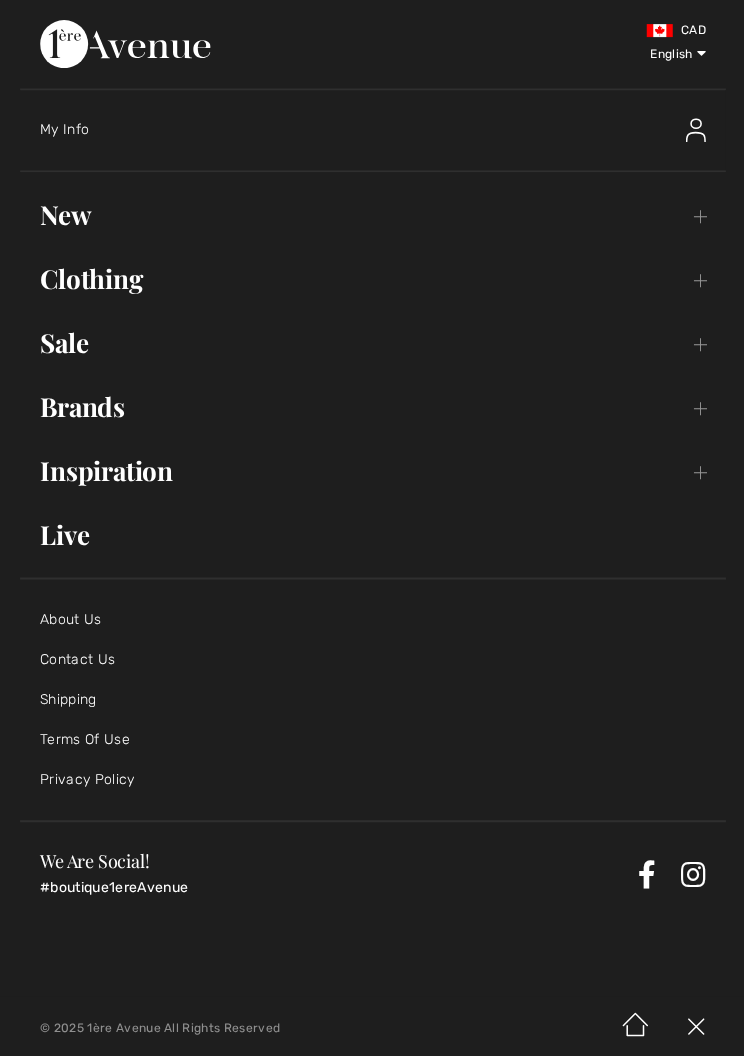 click on "Brands Open submenu" at bounding box center [372, 406] 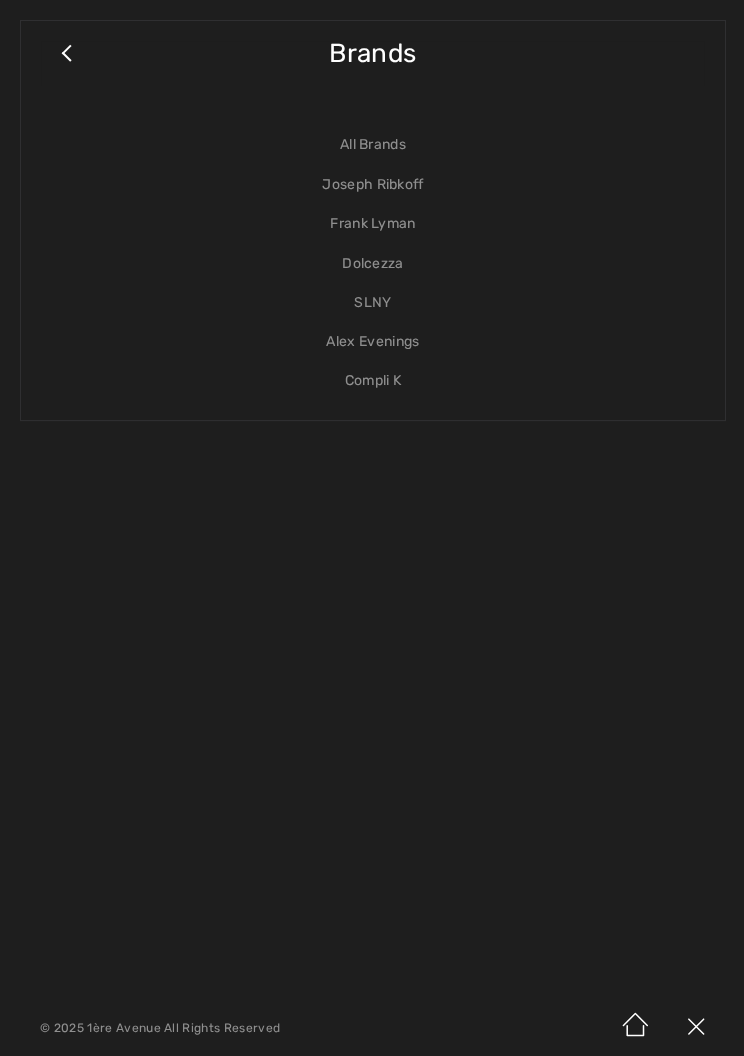 click on "SLNY" at bounding box center [372, 301] 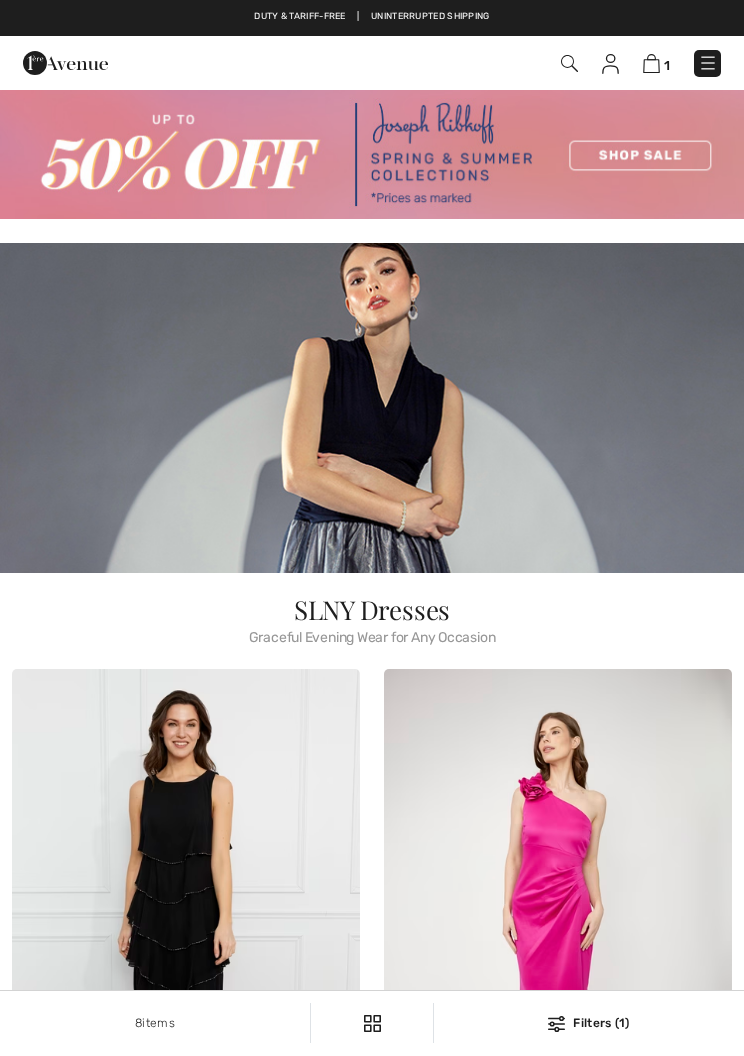 scroll, scrollTop: 0, scrollLeft: 0, axis: both 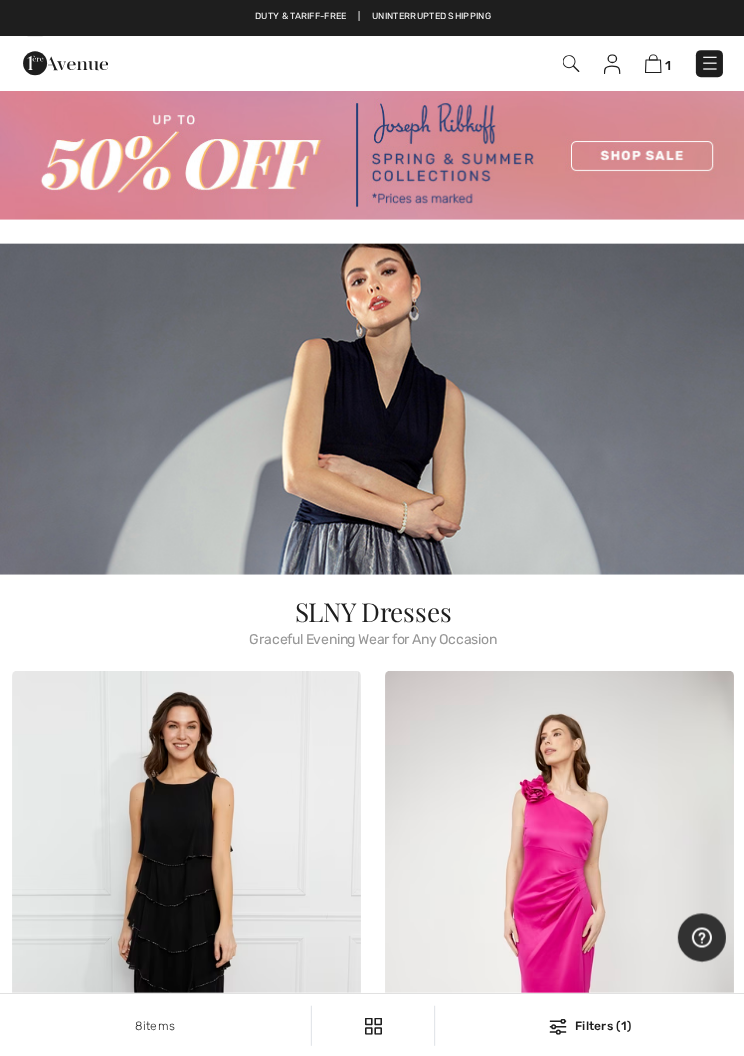 click at bounding box center [651, 63] 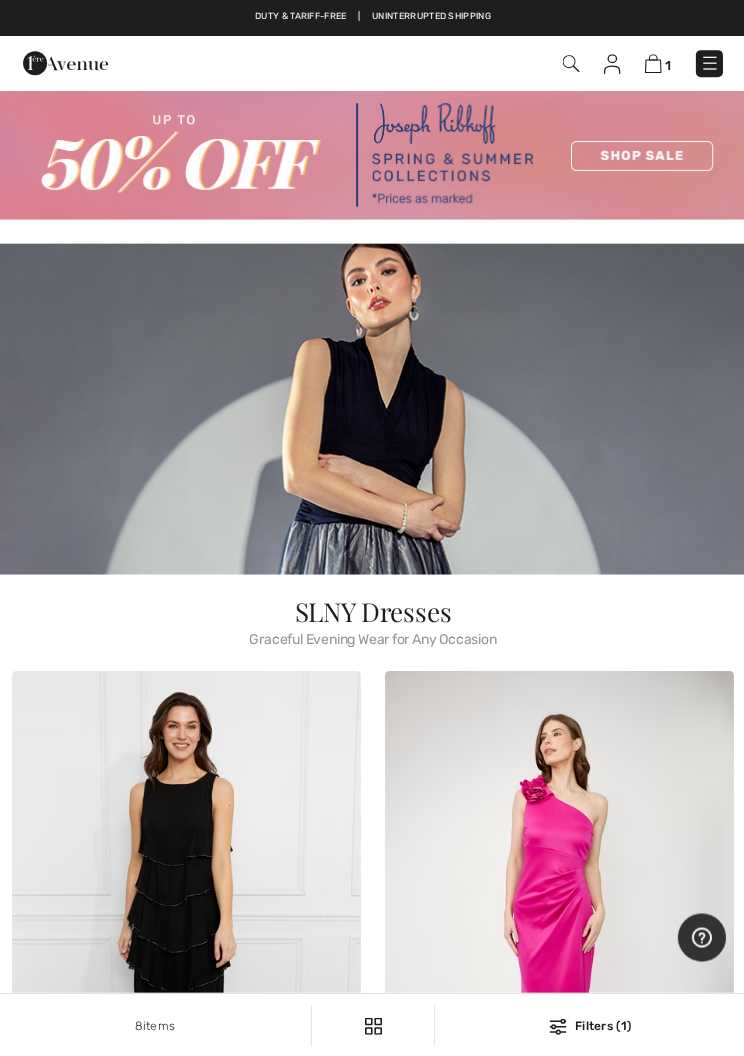 click at bounding box center [651, 63] 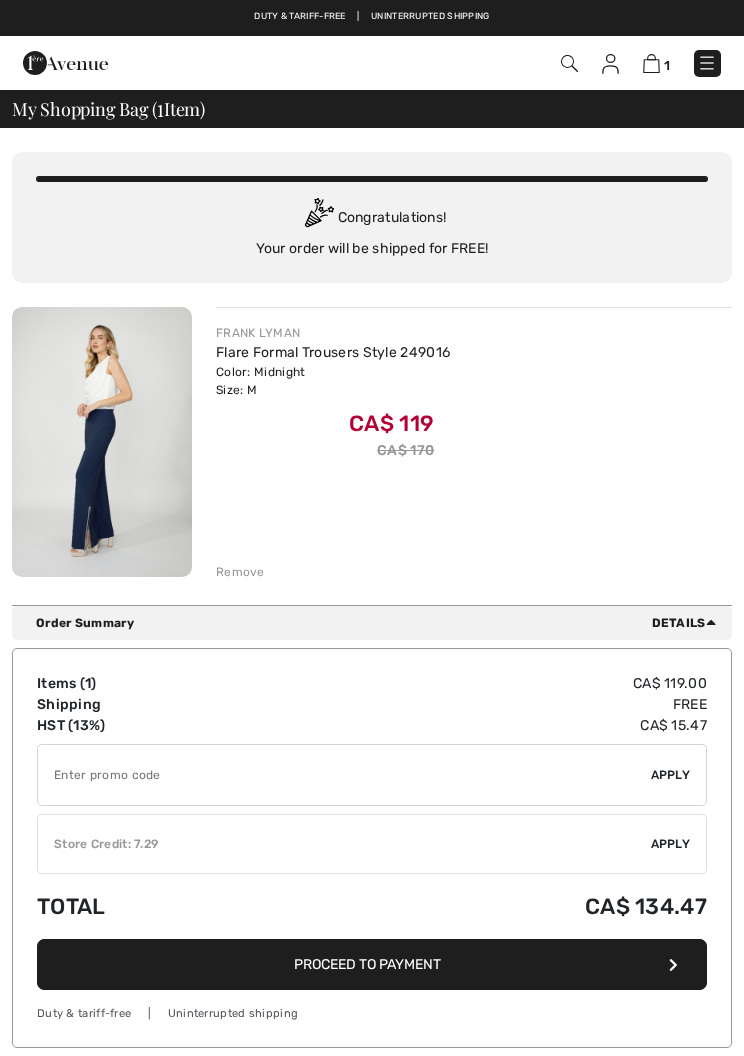 scroll, scrollTop: 0, scrollLeft: 0, axis: both 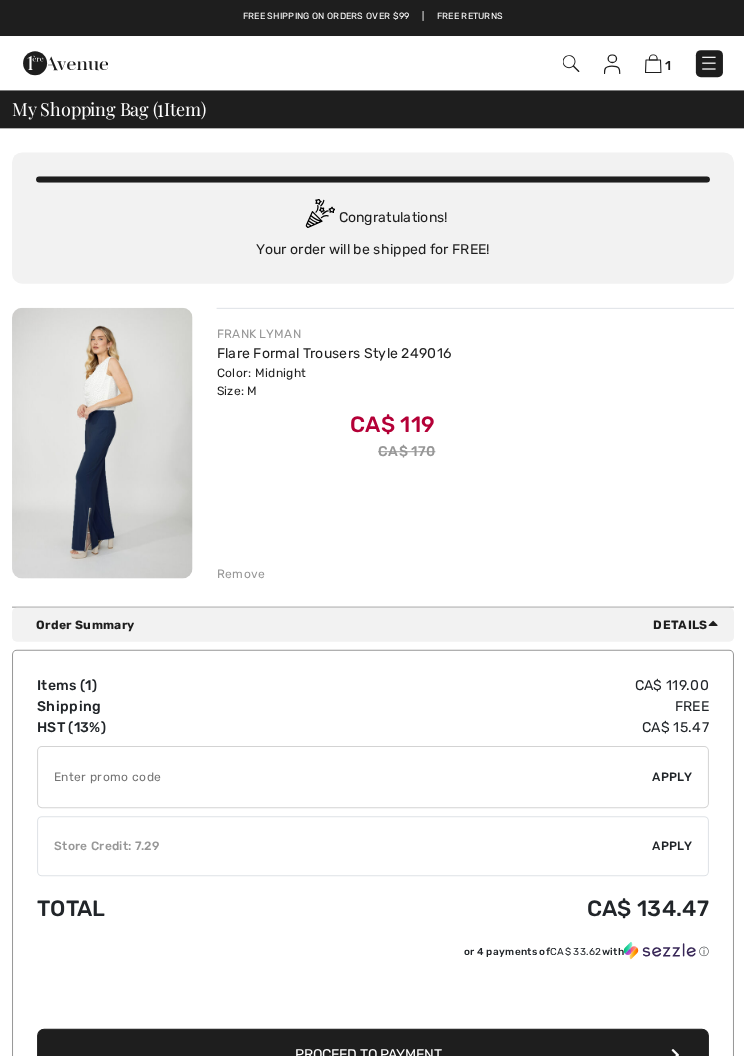 click on "Remove" at bounding box center (240, 572) 